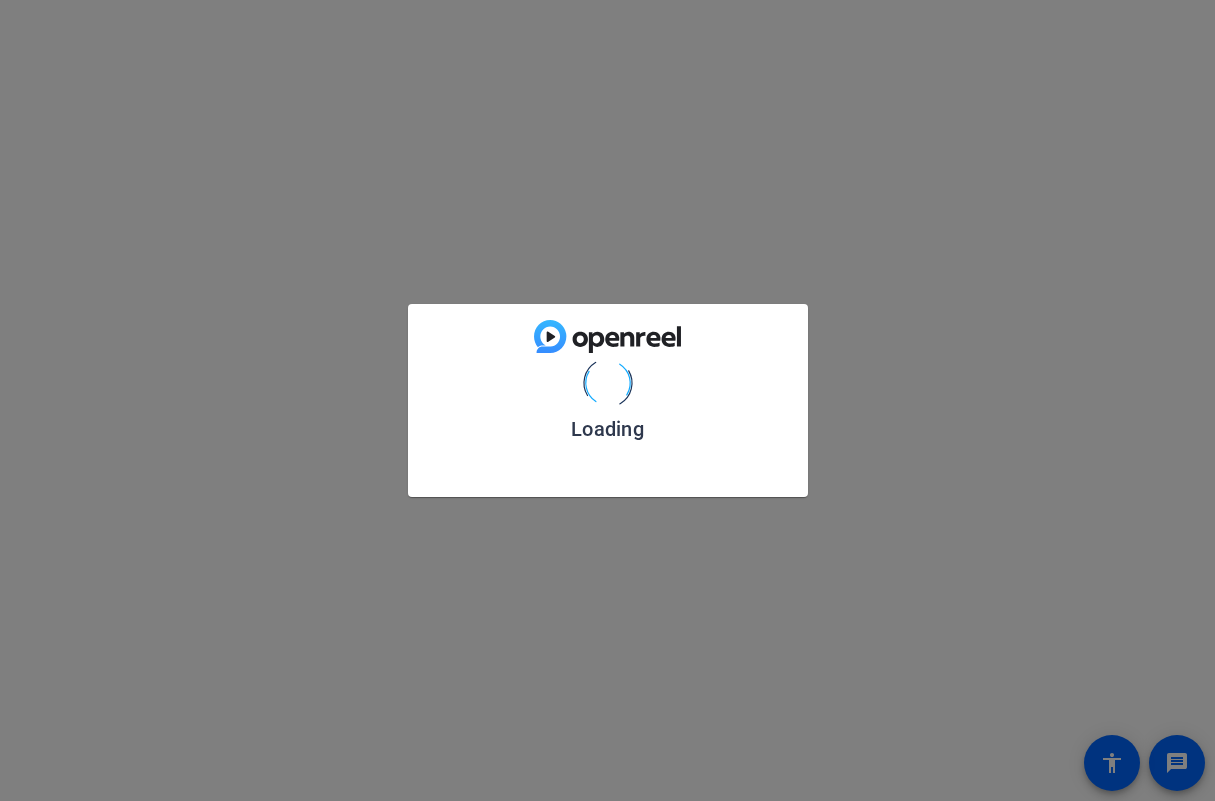 scroll, scrollTop: 0, scrollLeft: 0, axis: both 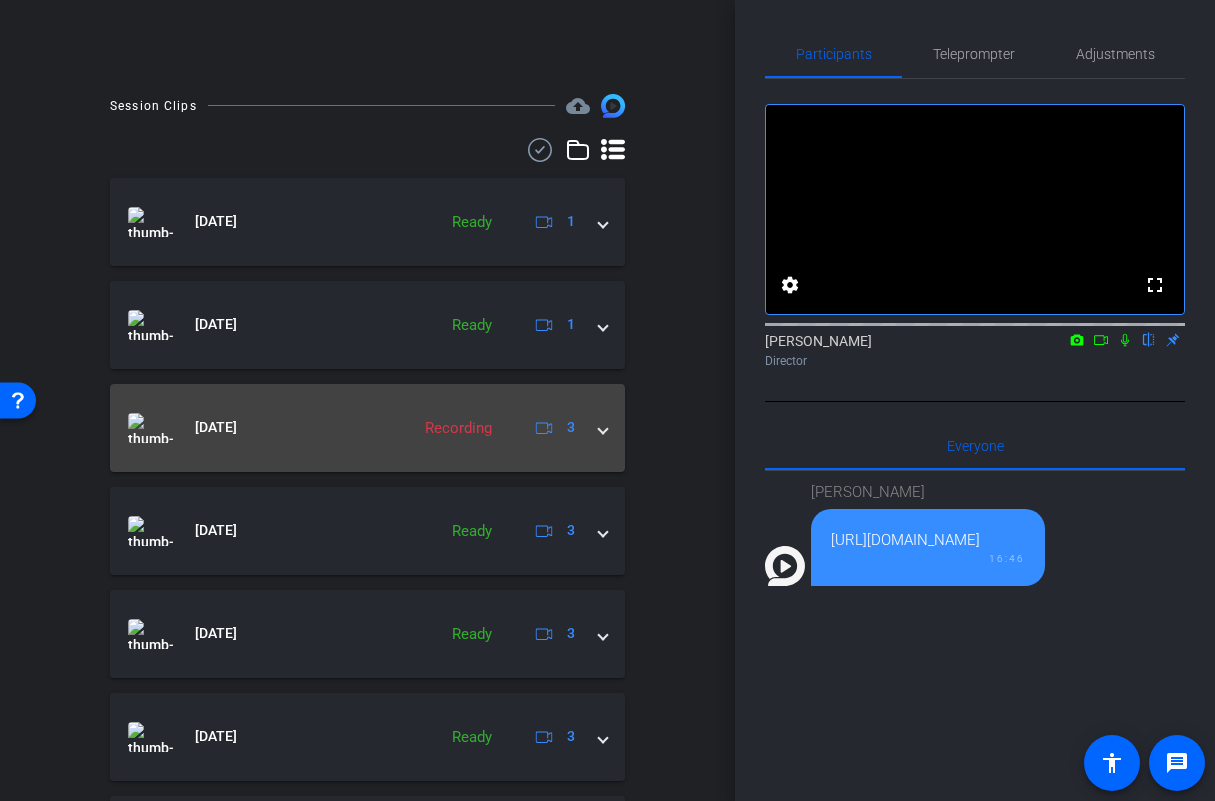 click on "[DATE]  Recording
3" at bounding box center (367, 428) 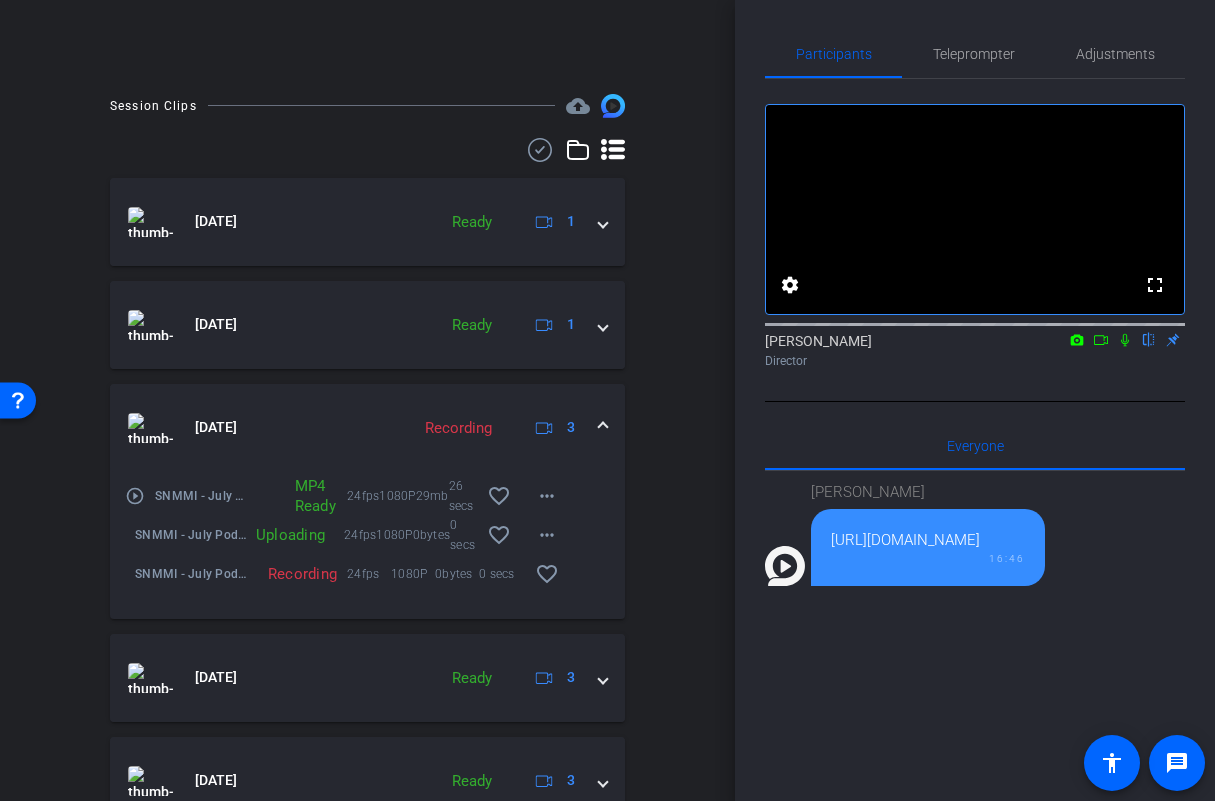 click at bounding box center [603, 427] 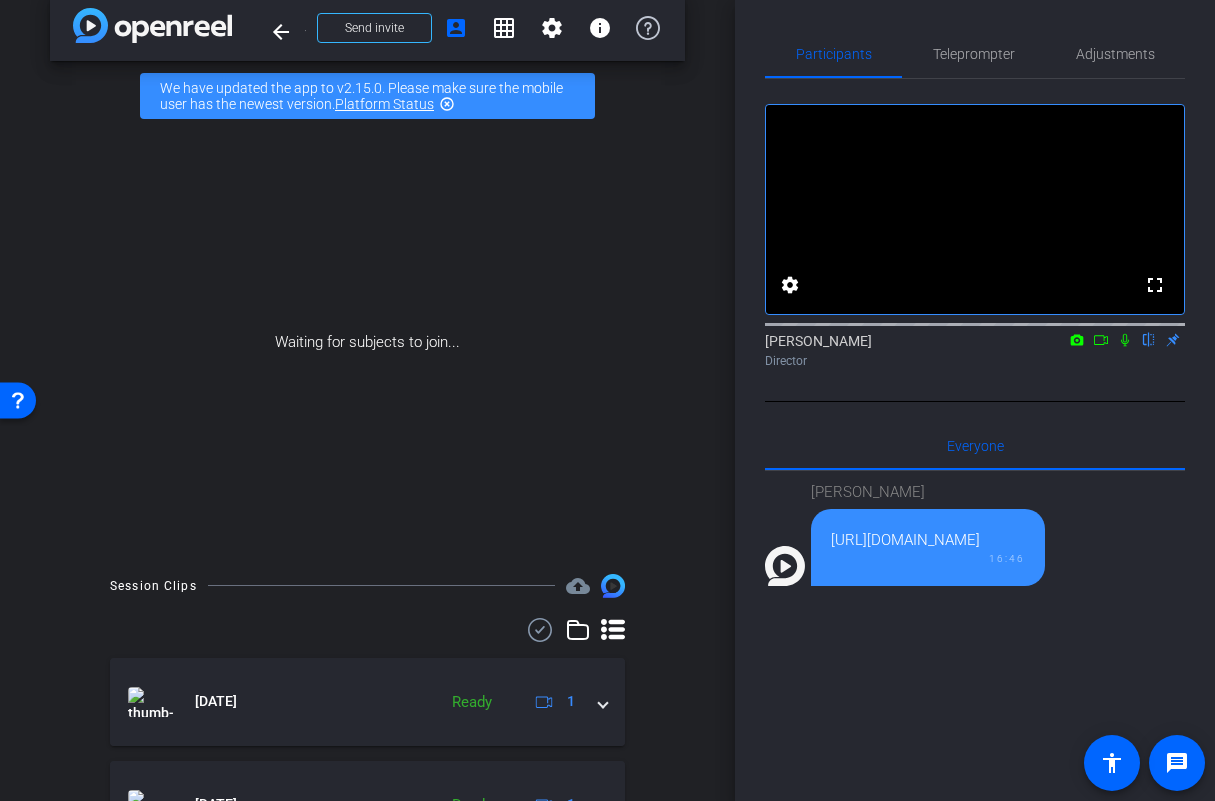 scroll, scrollTop: 385, scrollLeft: 0, axis: vertical 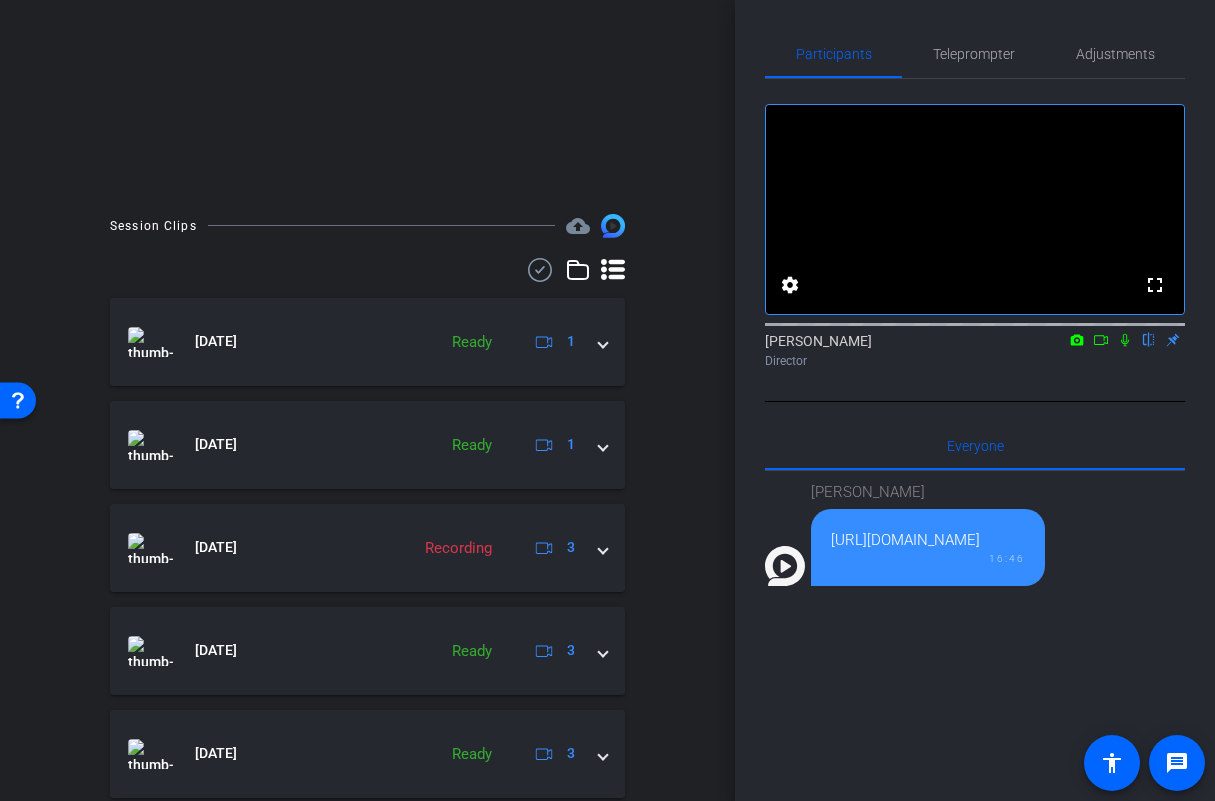 click 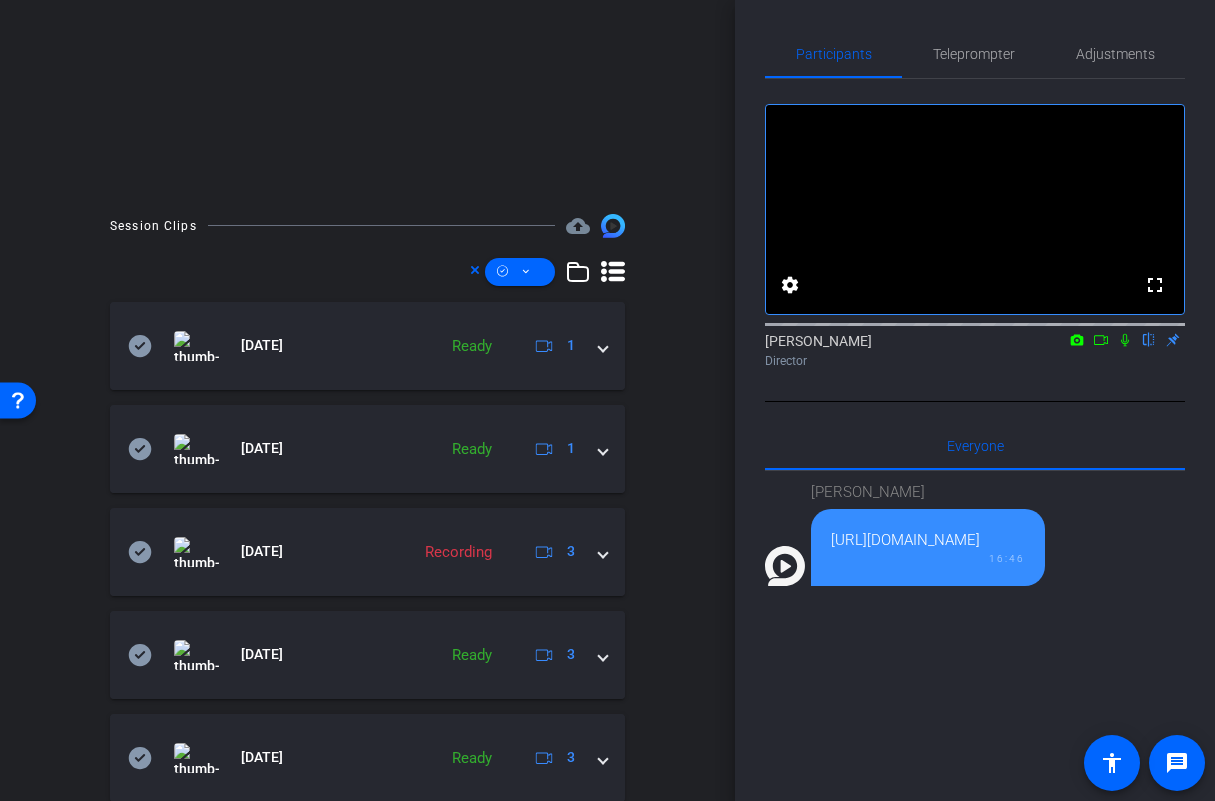 click 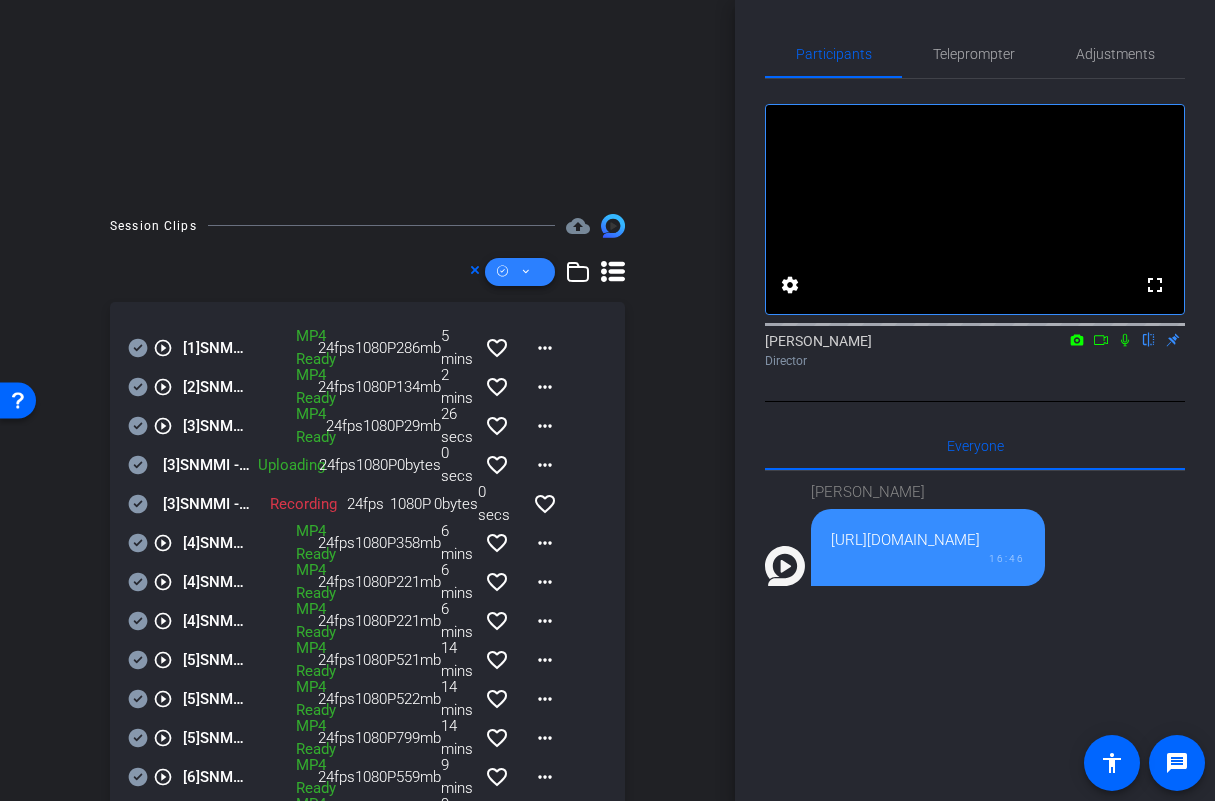 click 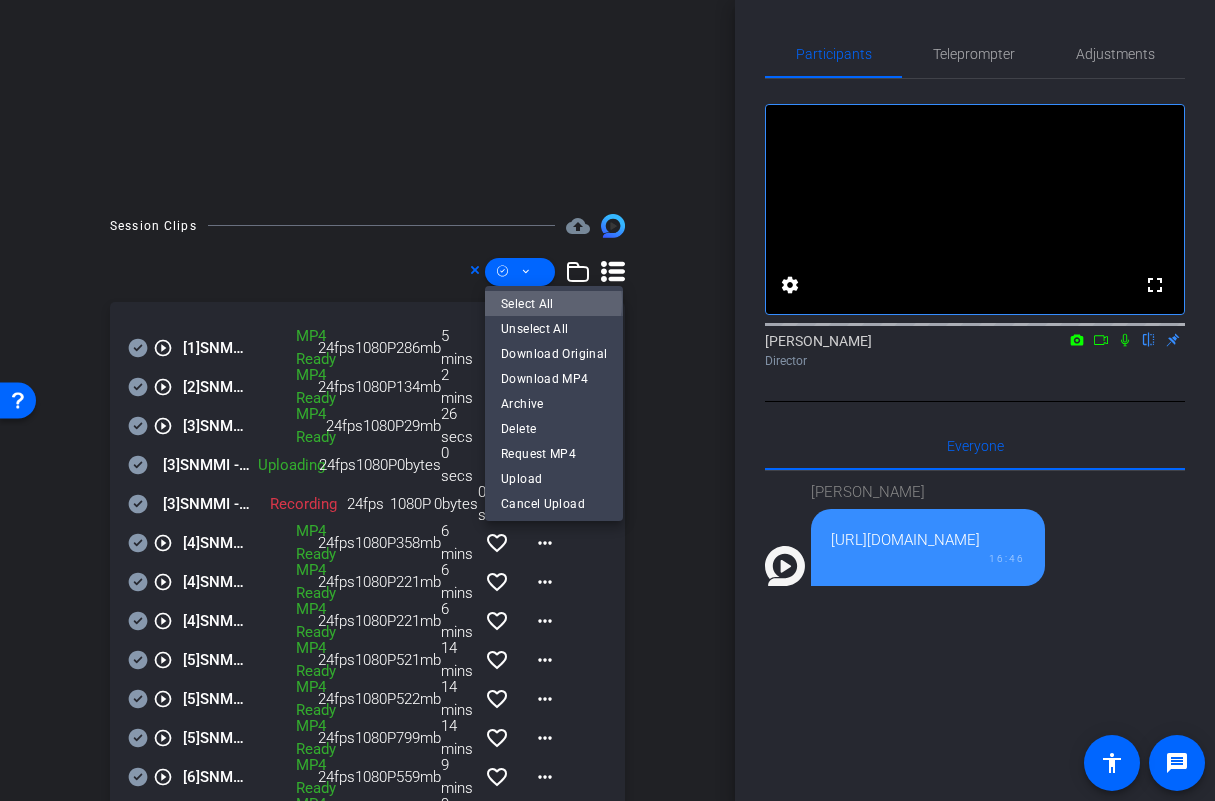 click on "Select All" at bounding box center [554, 304] 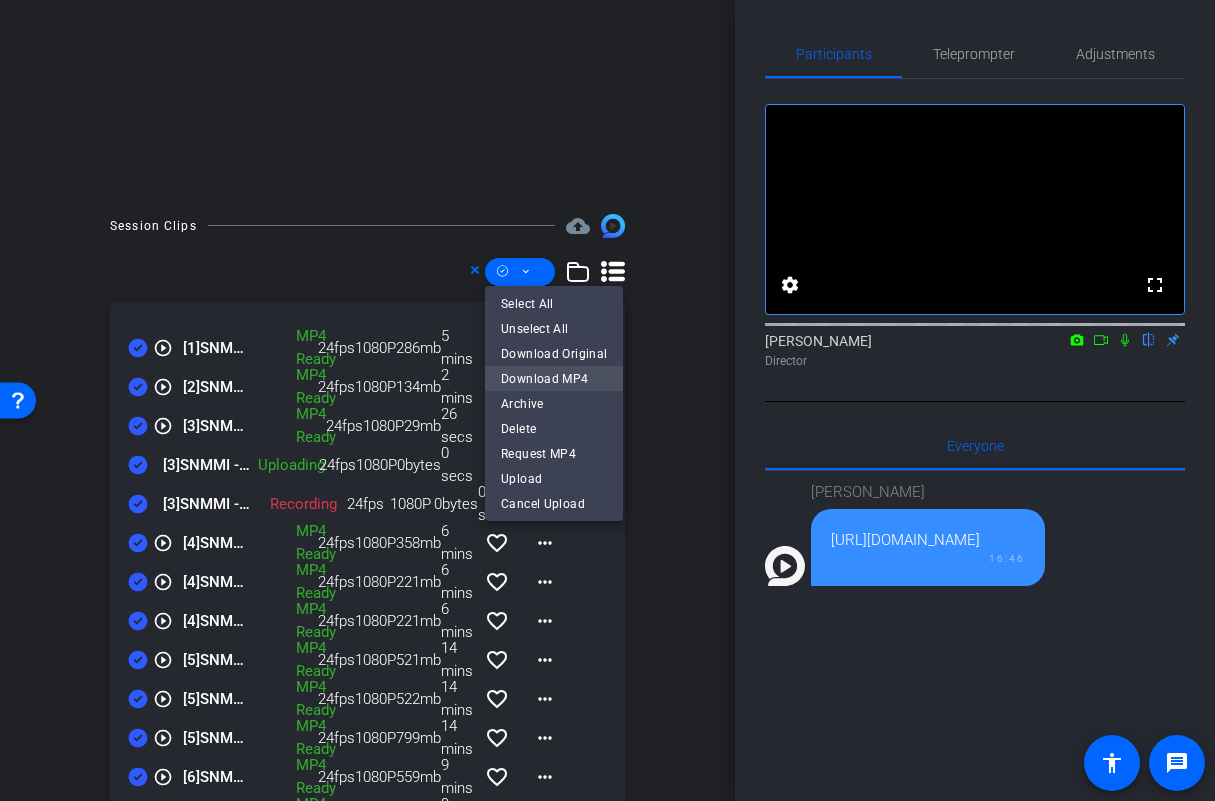 click on "Download MP4" at bounding box center [554, 379] 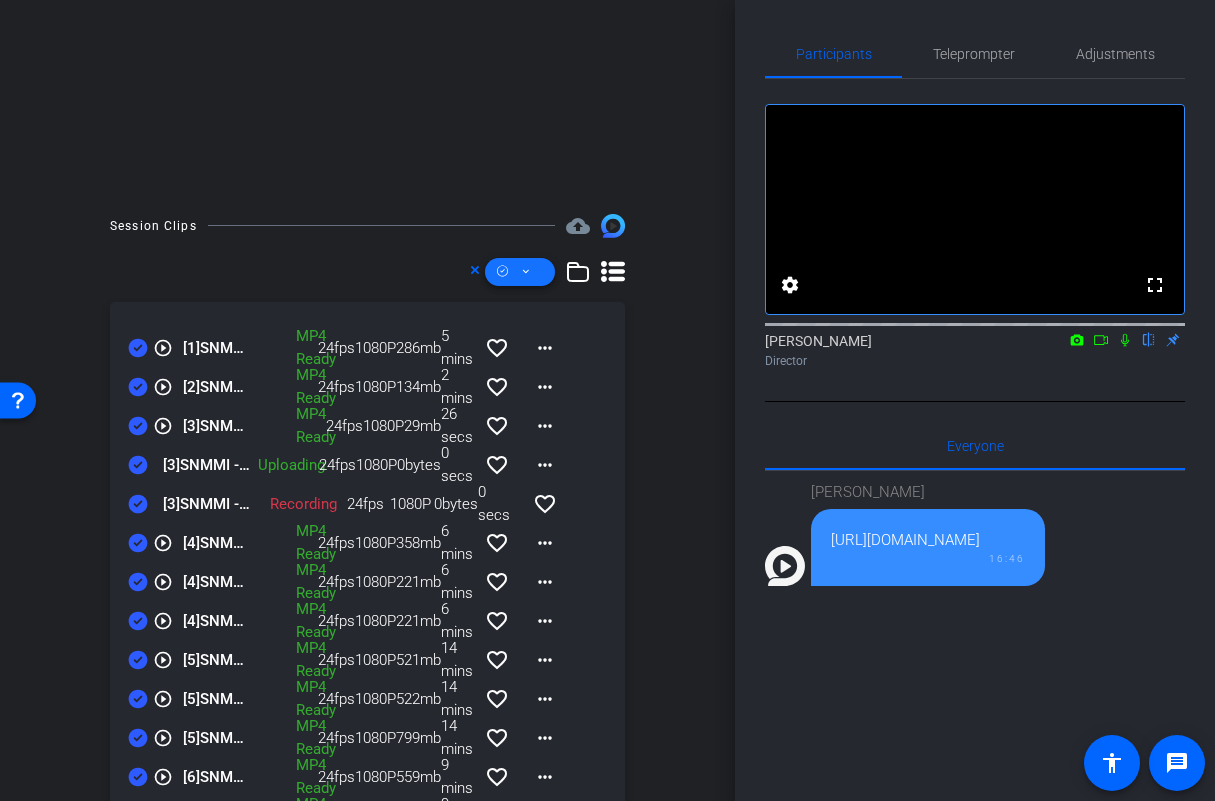 click 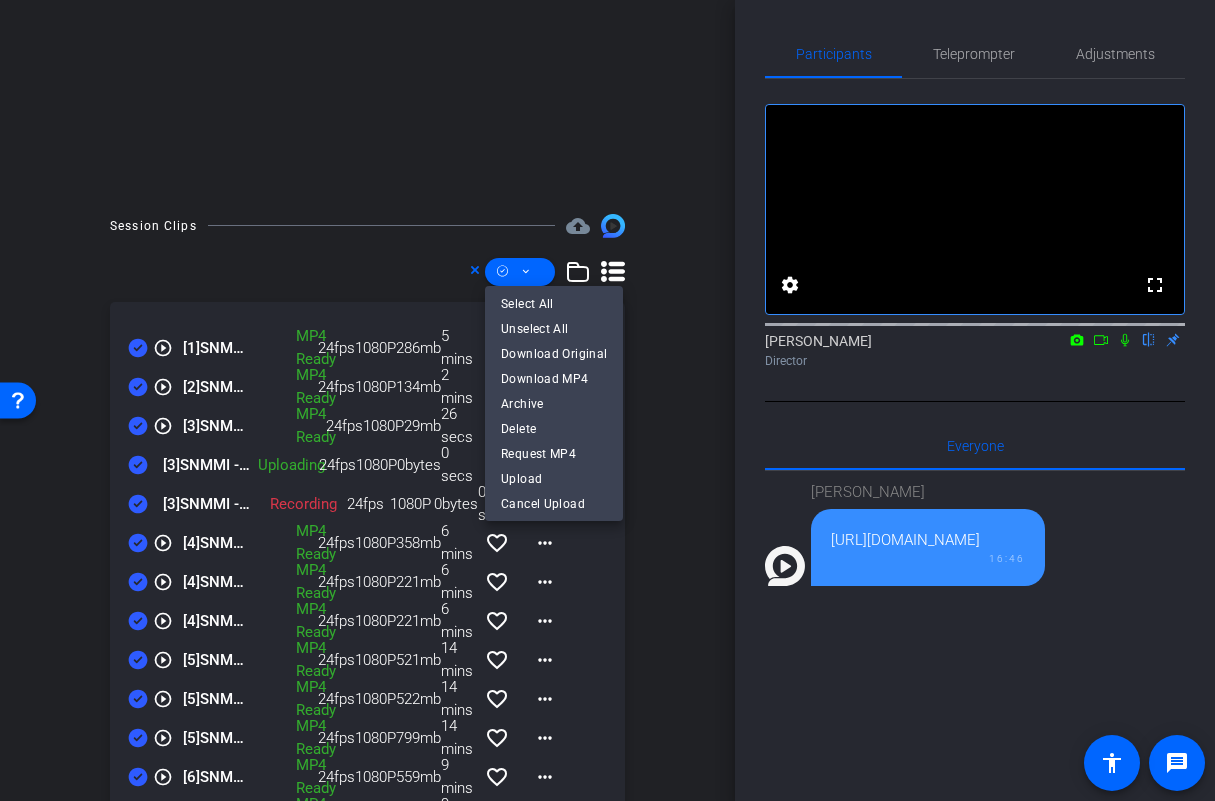 drag, startPoint x: 687, startPoint y: 363, endPoint x: 674, endPoint y: 351, distance: 17.691807 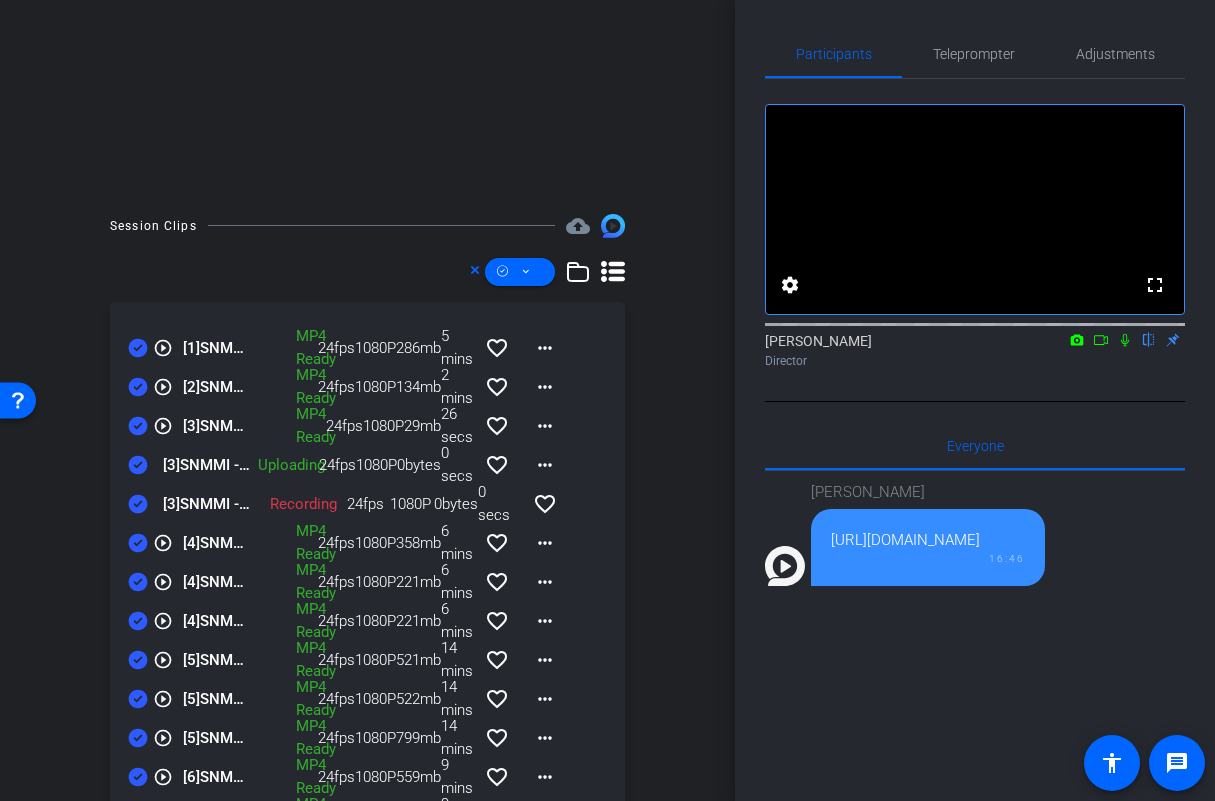 click 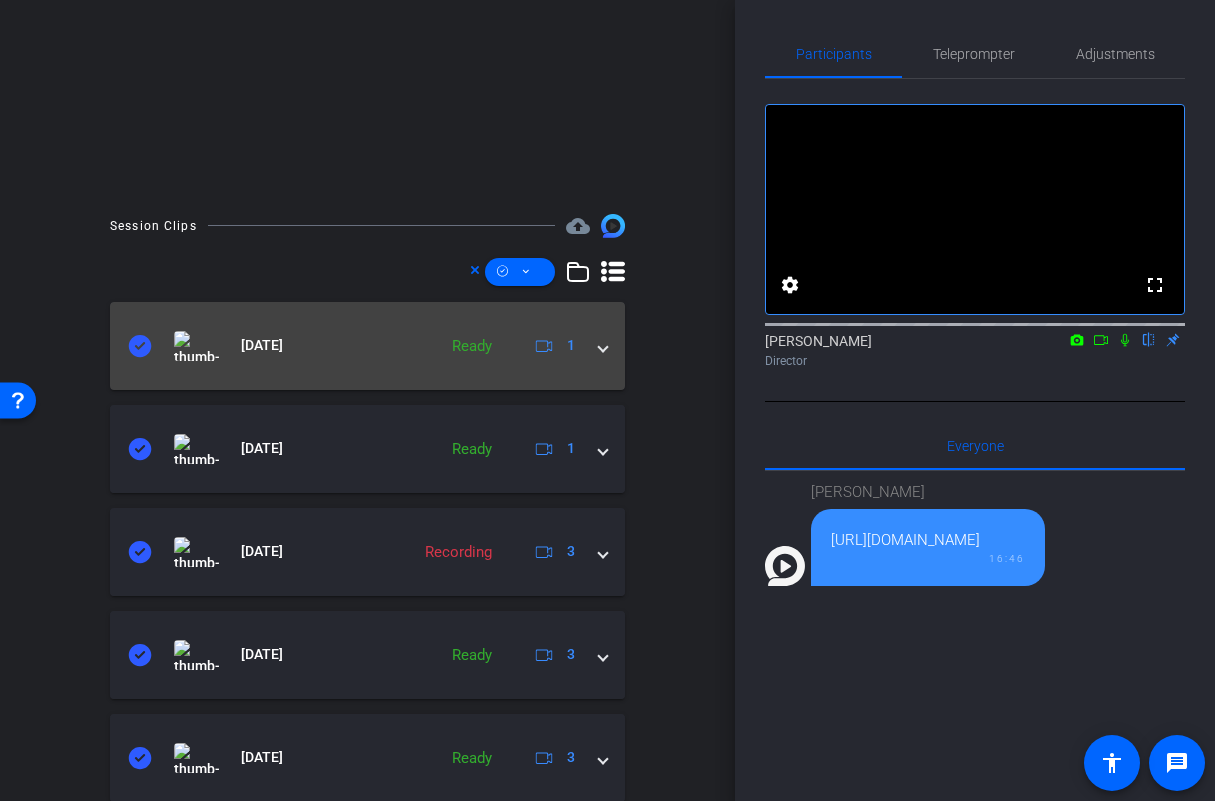 click at bounding box center (603, 345) 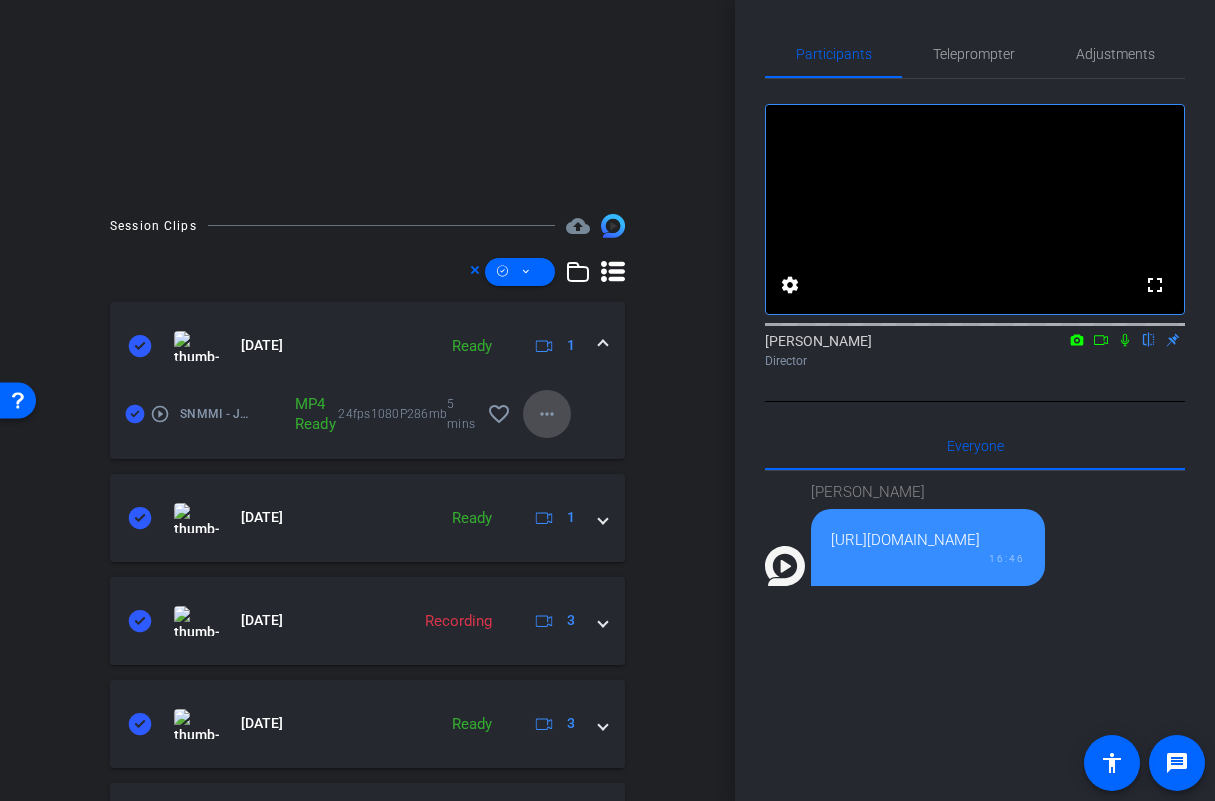 click on "more_horiz" at bounding box center [547, 414] 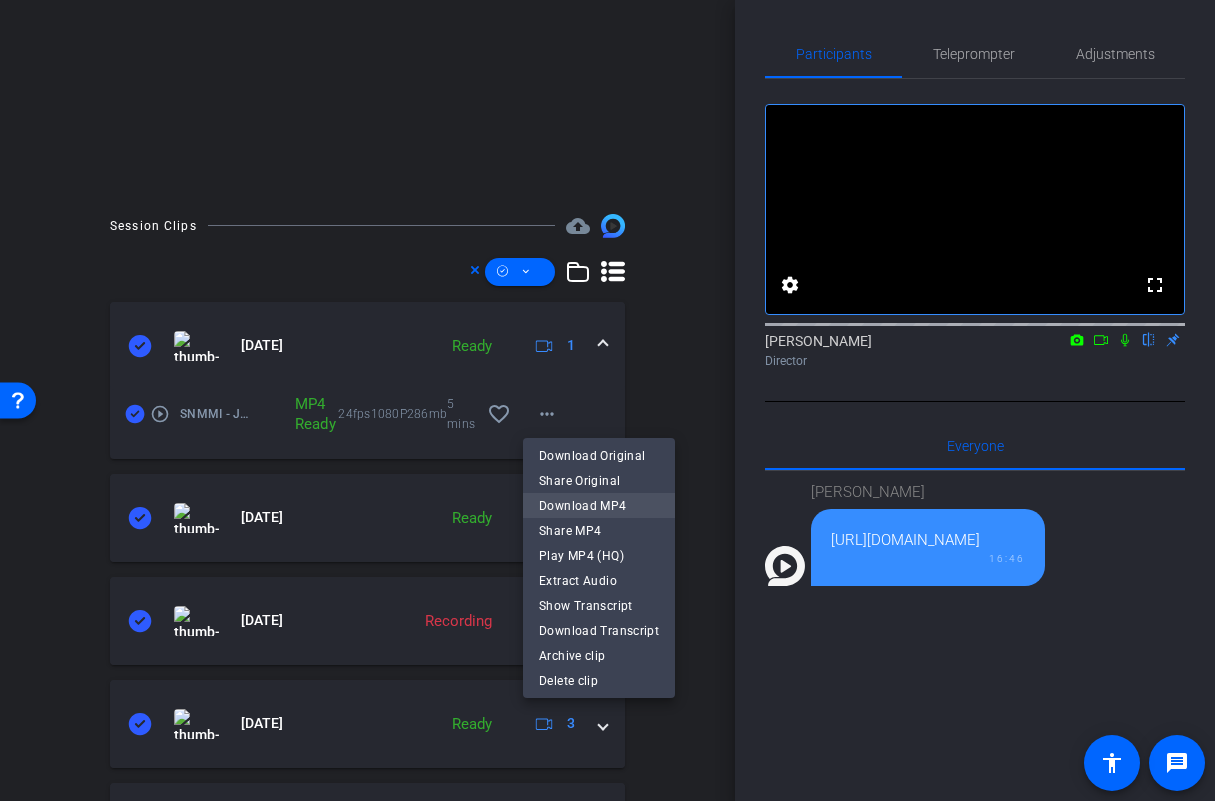 click on "Download MP4" at bounding box center (599, 506) 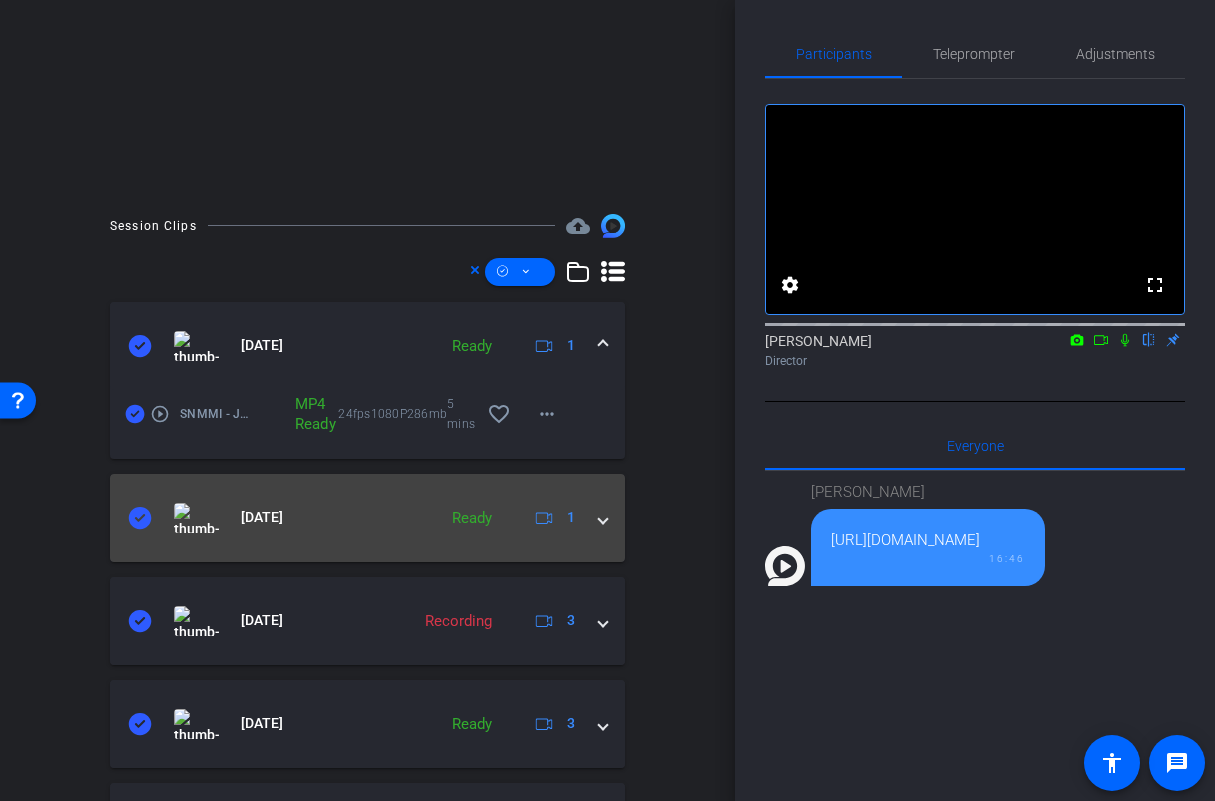 click at bounding box center [603, 517] 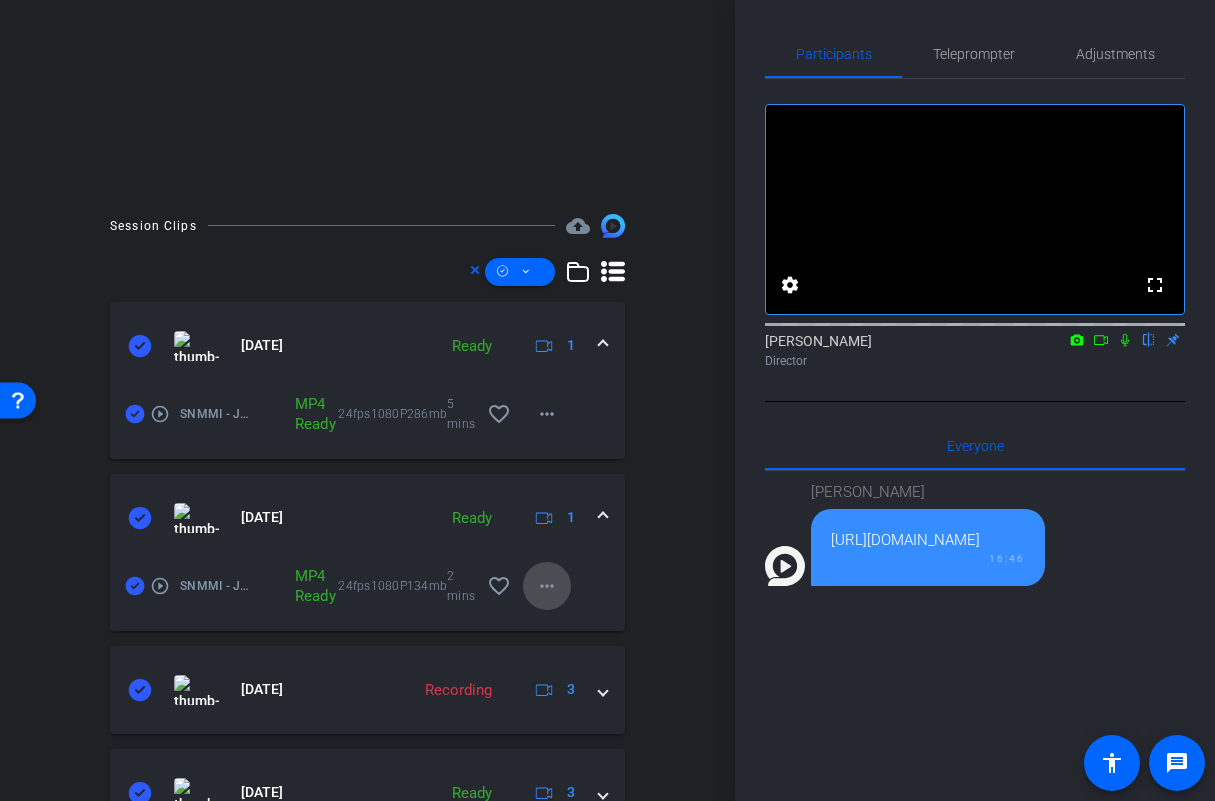 click on "more_horiz" at bounding box center [547, 586] 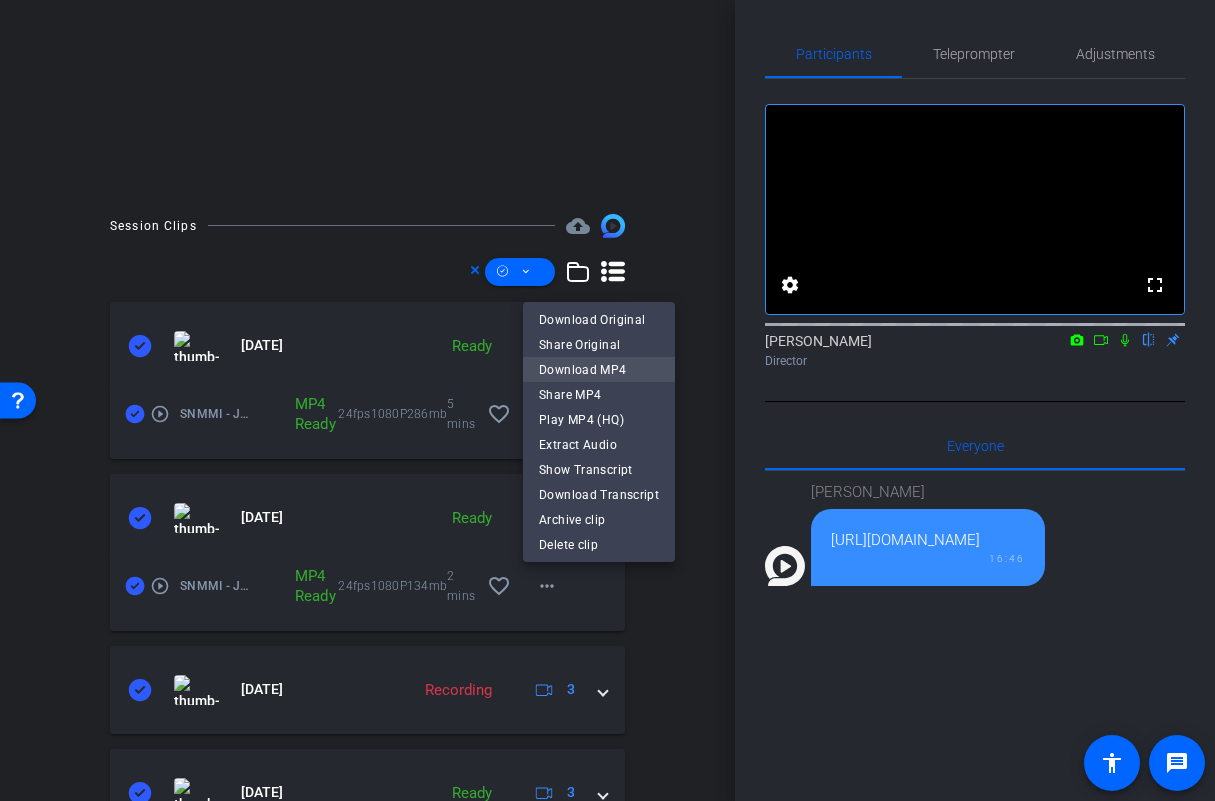 click on "Download MP4" at bounding box center [599, 370] 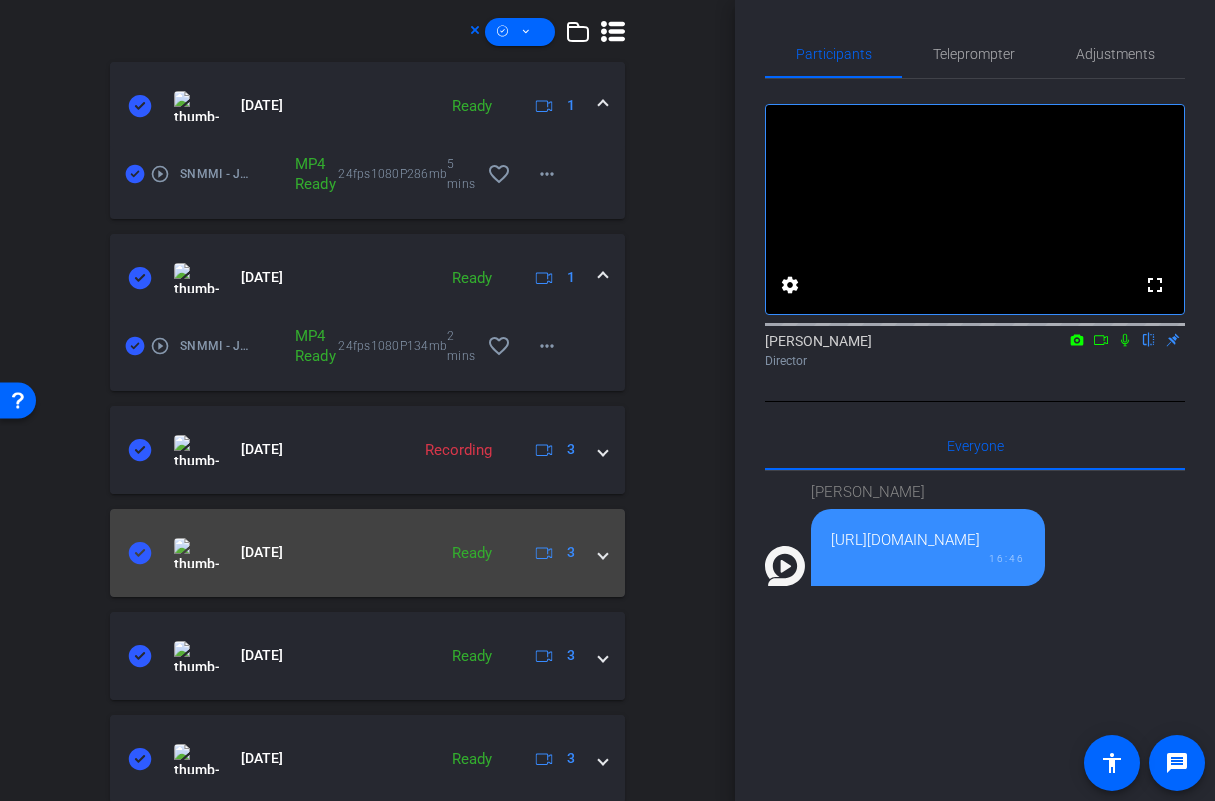 scroll, scrollTop: 745, scrollLeft: 0, axis: vertical 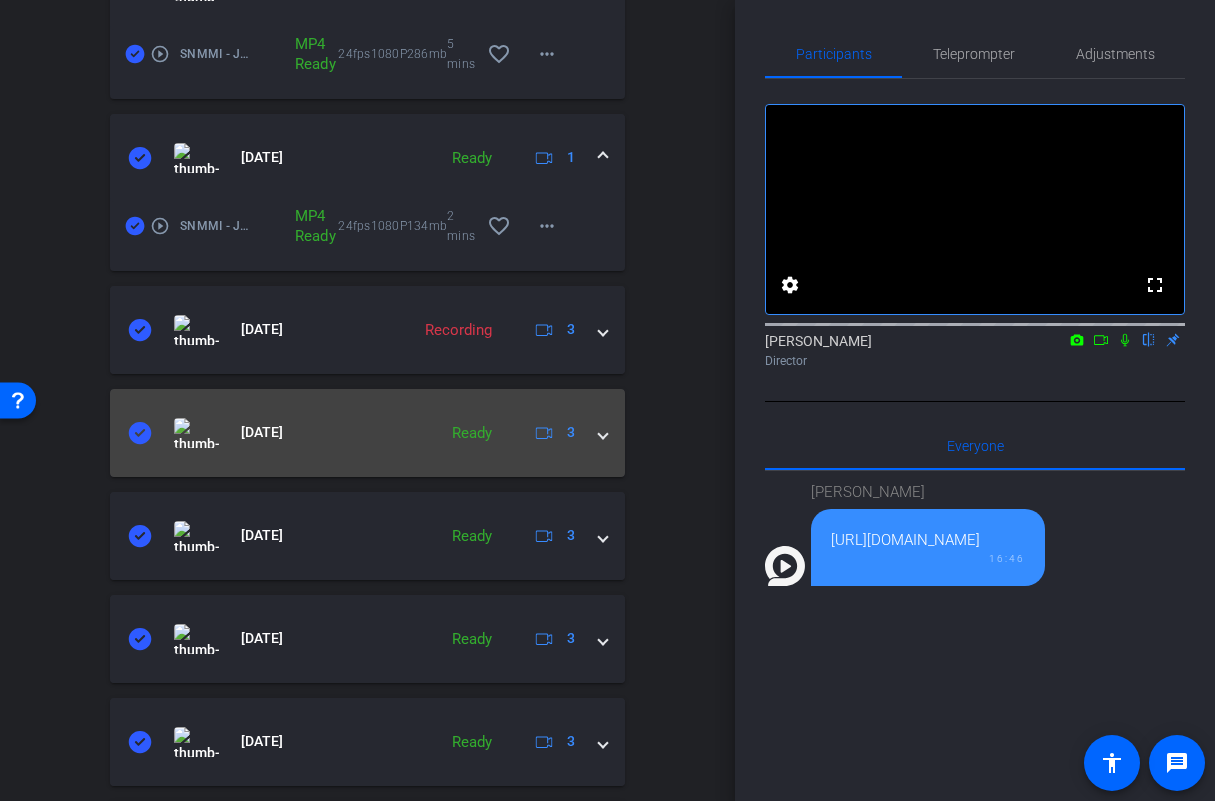 click on "[DATE]   Ready
3" at bounding box center [363, 433] 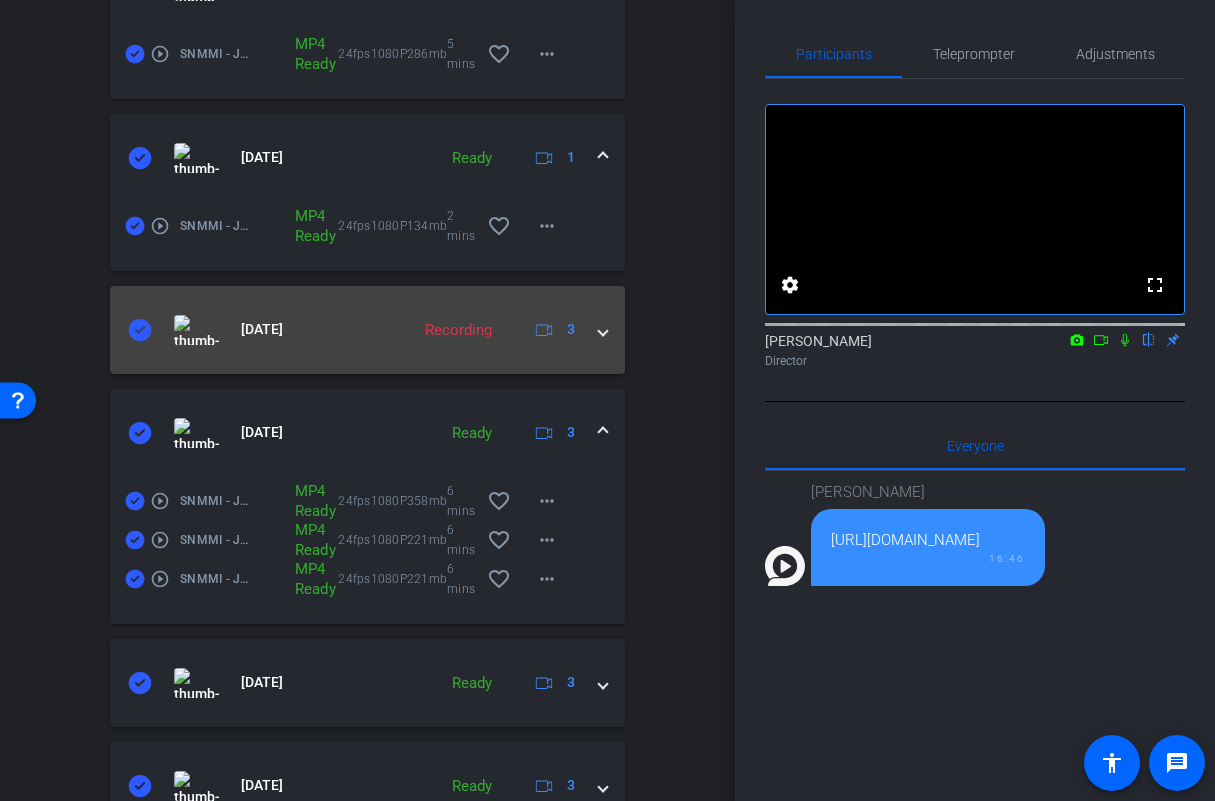 click at bounding box center [603, 329] 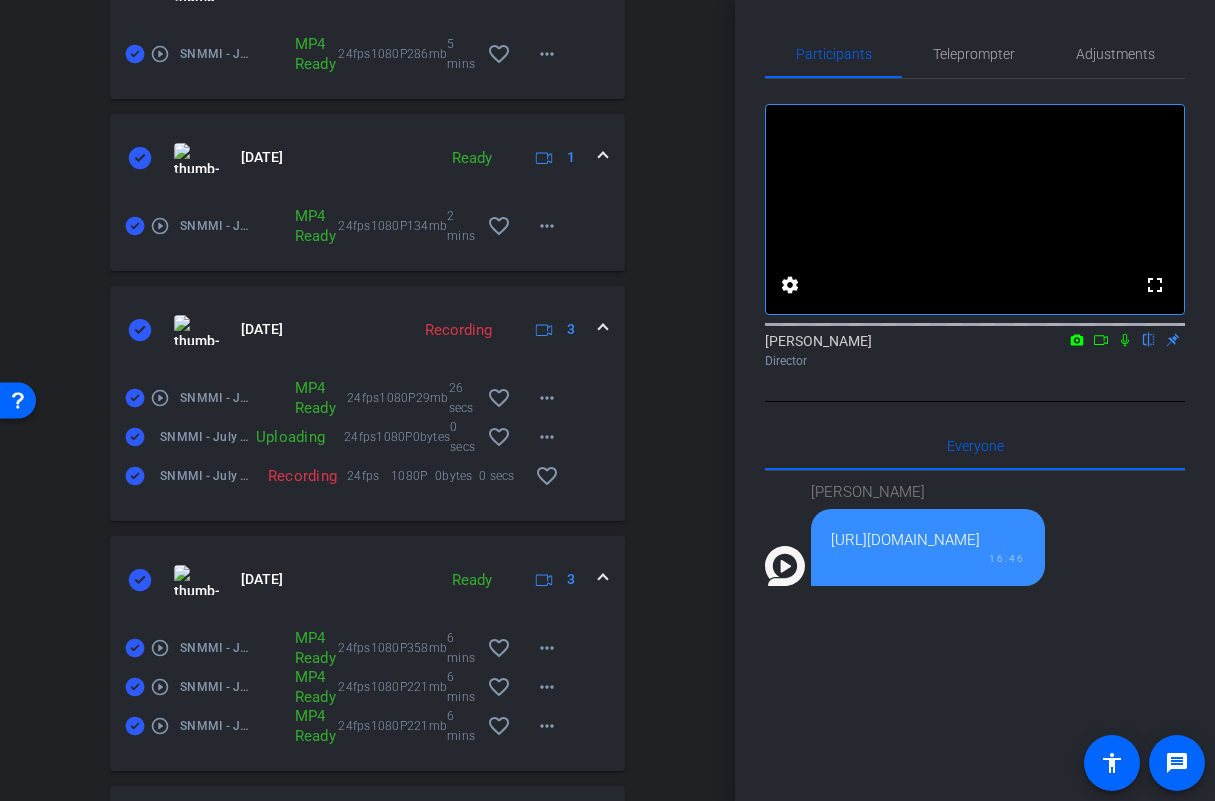 click at bounding box center (603, 329) 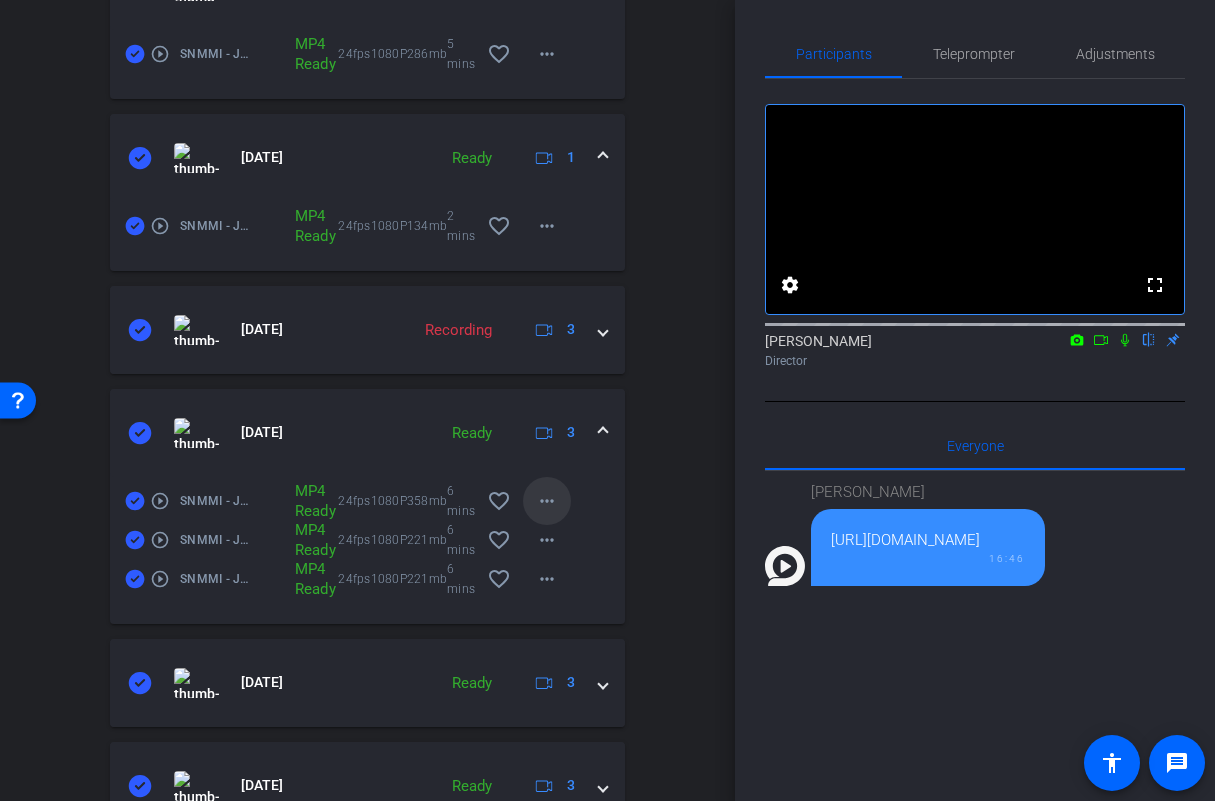click on "more_horiz" at bounding box center (547, 501) 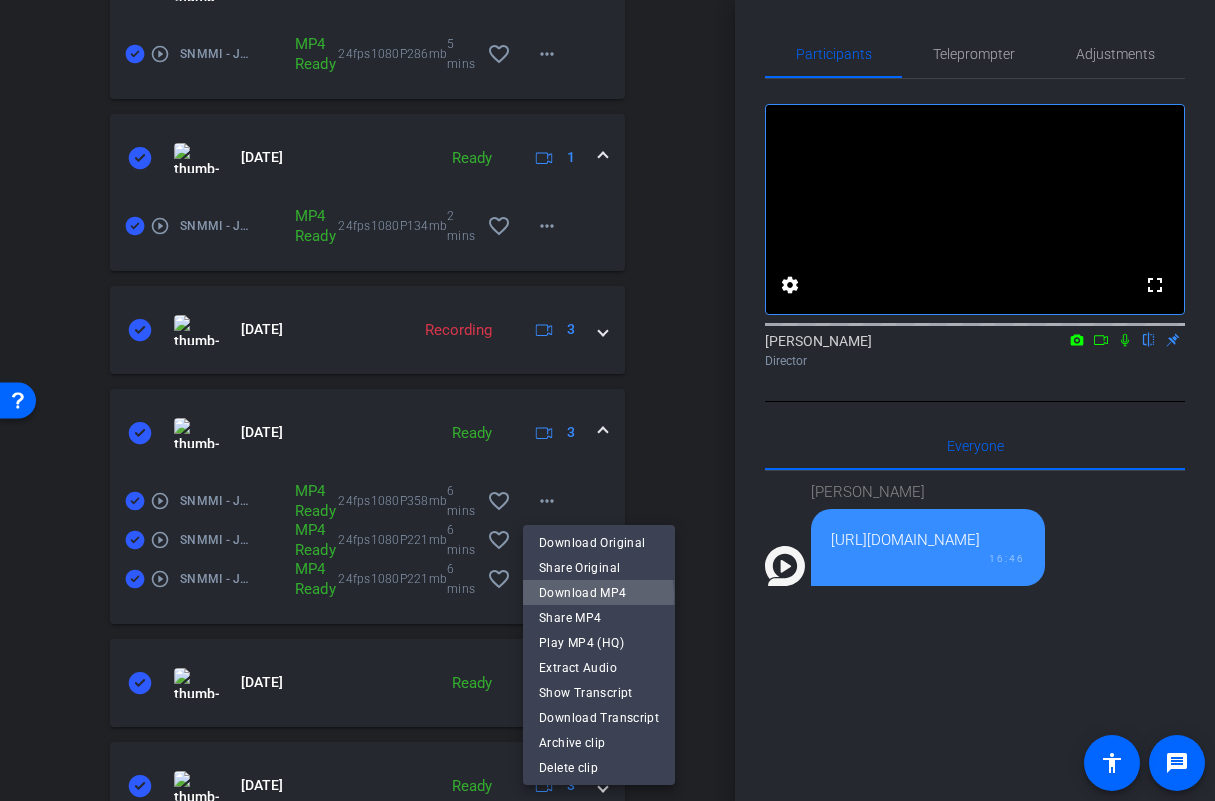 click on "Download MP4" at bounding box center (599, 593) 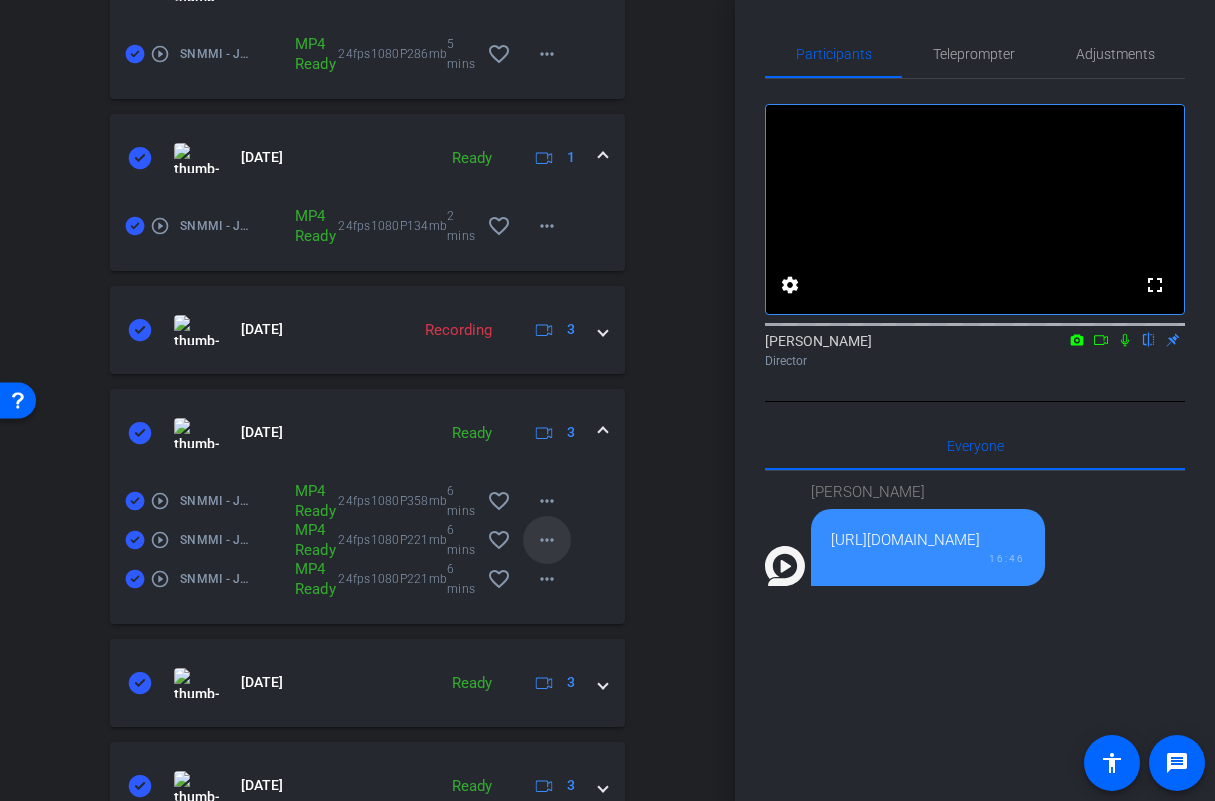 click on "more_horiz" at bounding box center (547, 540) 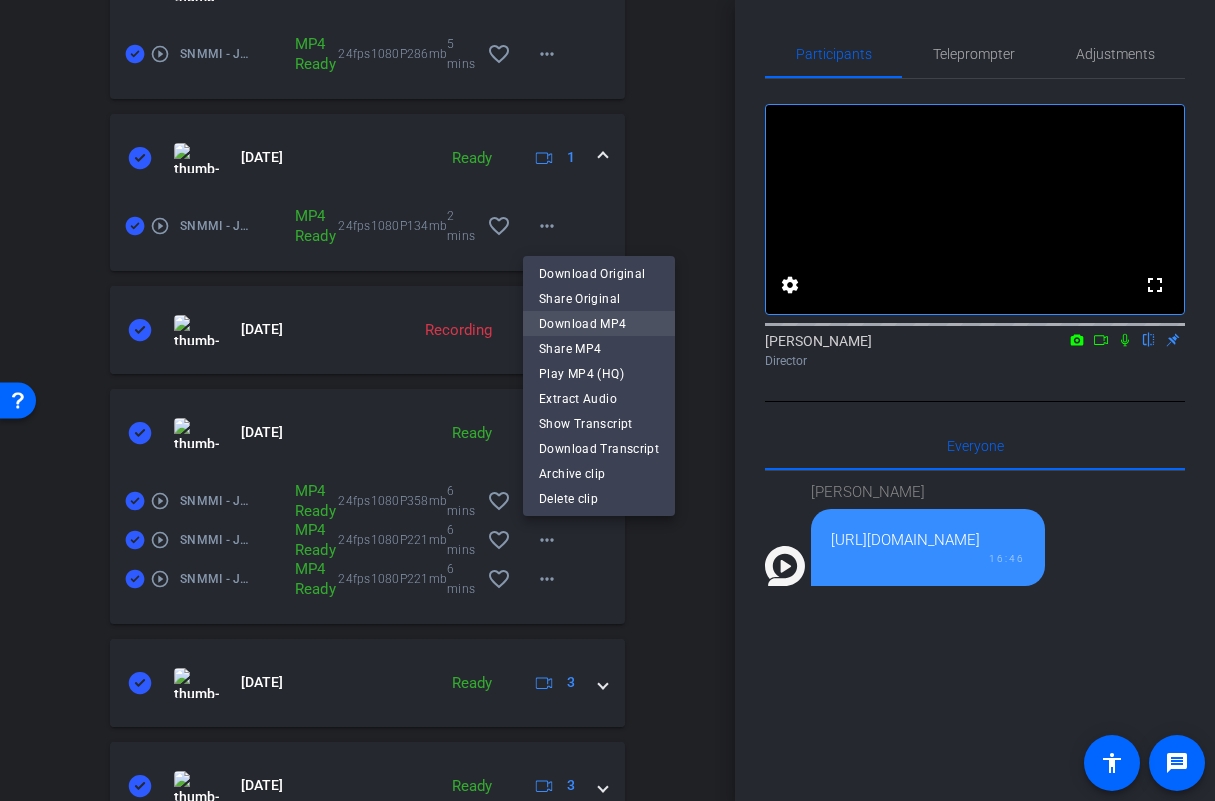 click on "Download MP4" at bounding box center (599, 324) 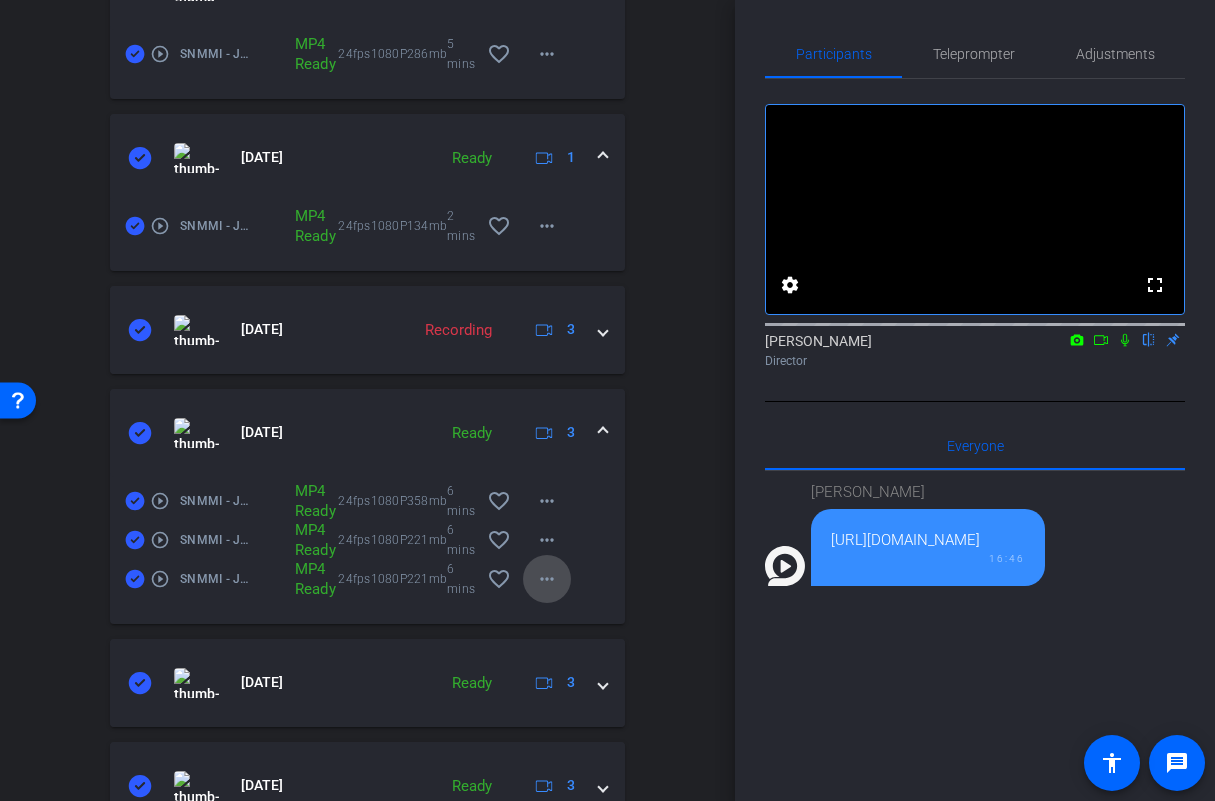 click on "more_horiz" at bounding box center [547, 579] 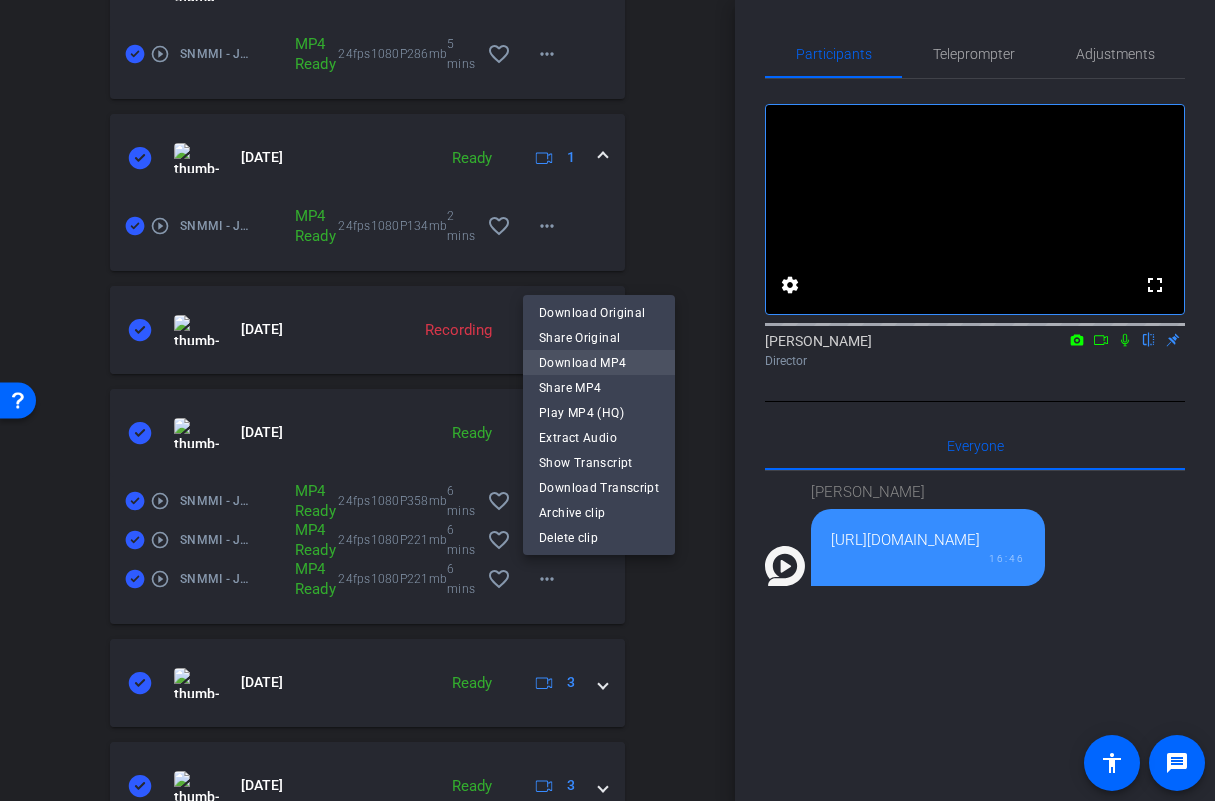 click on "Download MP4" at bounding box center [599, 363] 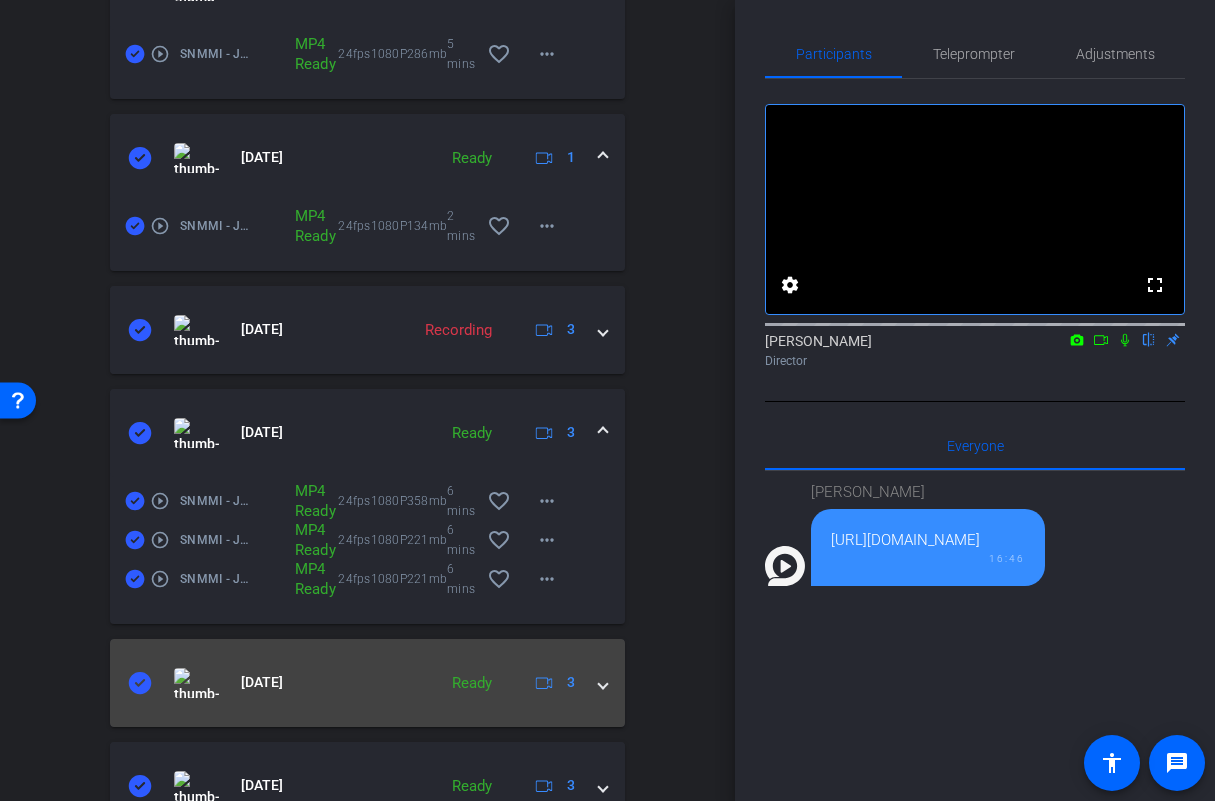 click on "[DATE]   Ready
3" at bounding box center (363, 683) 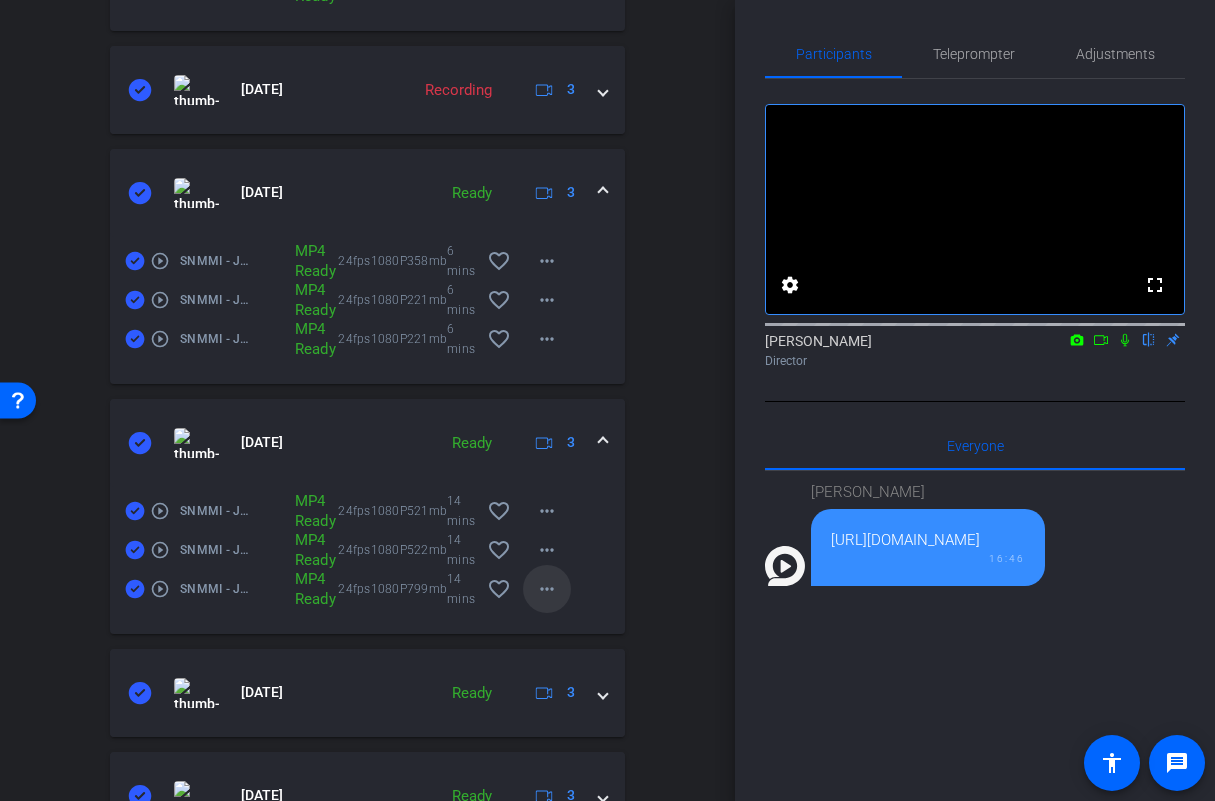 scroll, scrollTop: 1105, scrollLeft: 0, axis: vertical 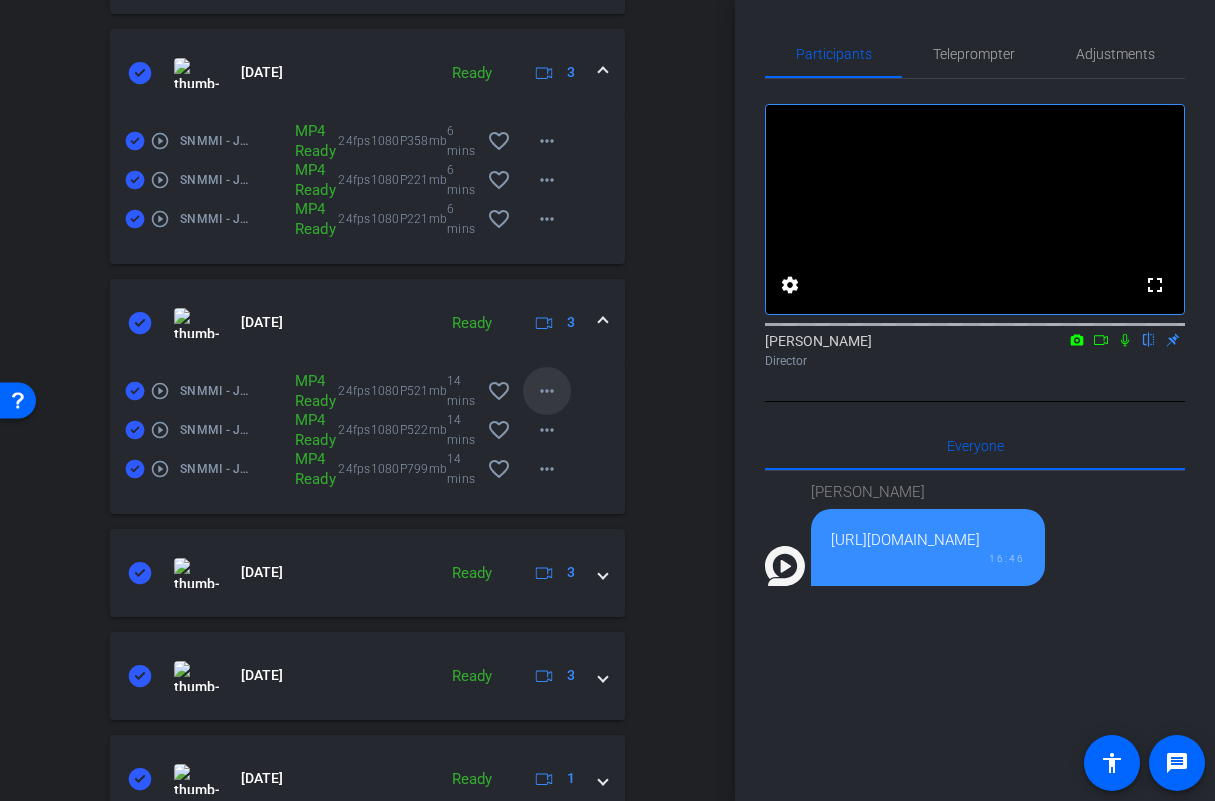 click on "more_horiz" at bounding box center (547, 391) 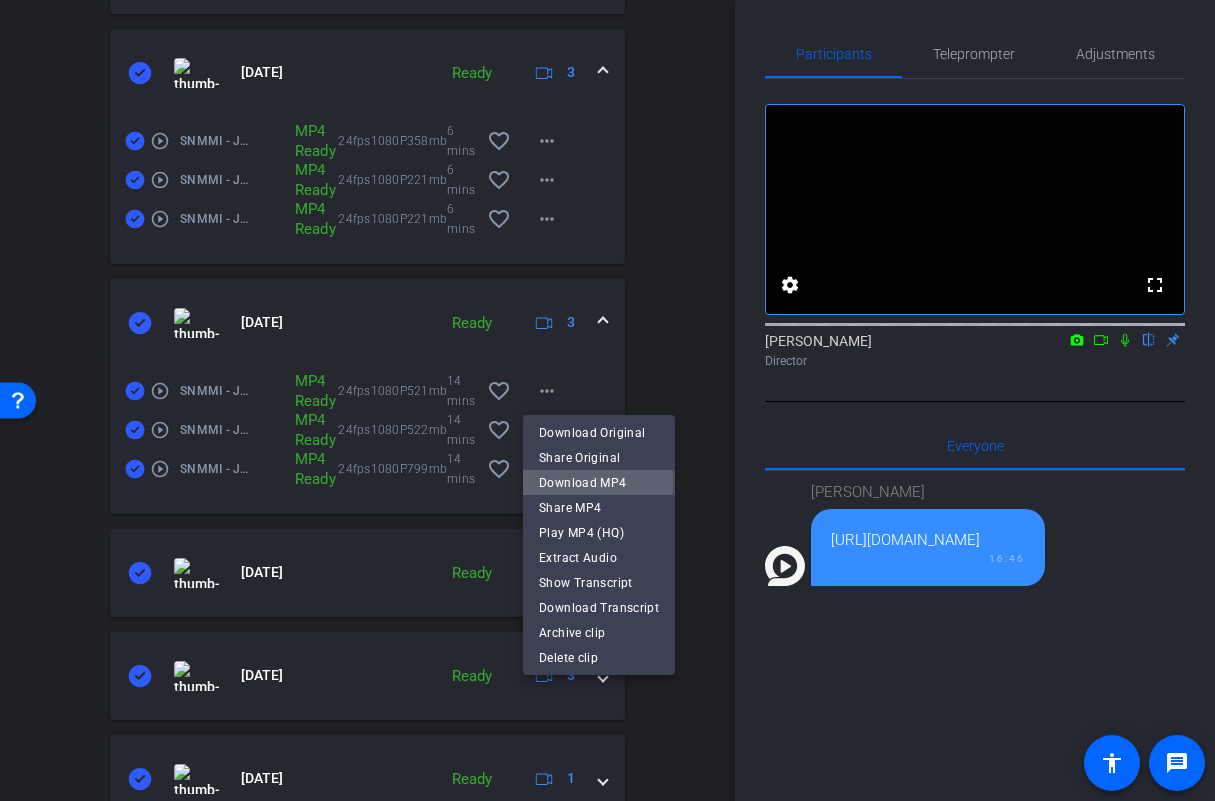 click on "Download MP4" at bounding box center (599, 483) 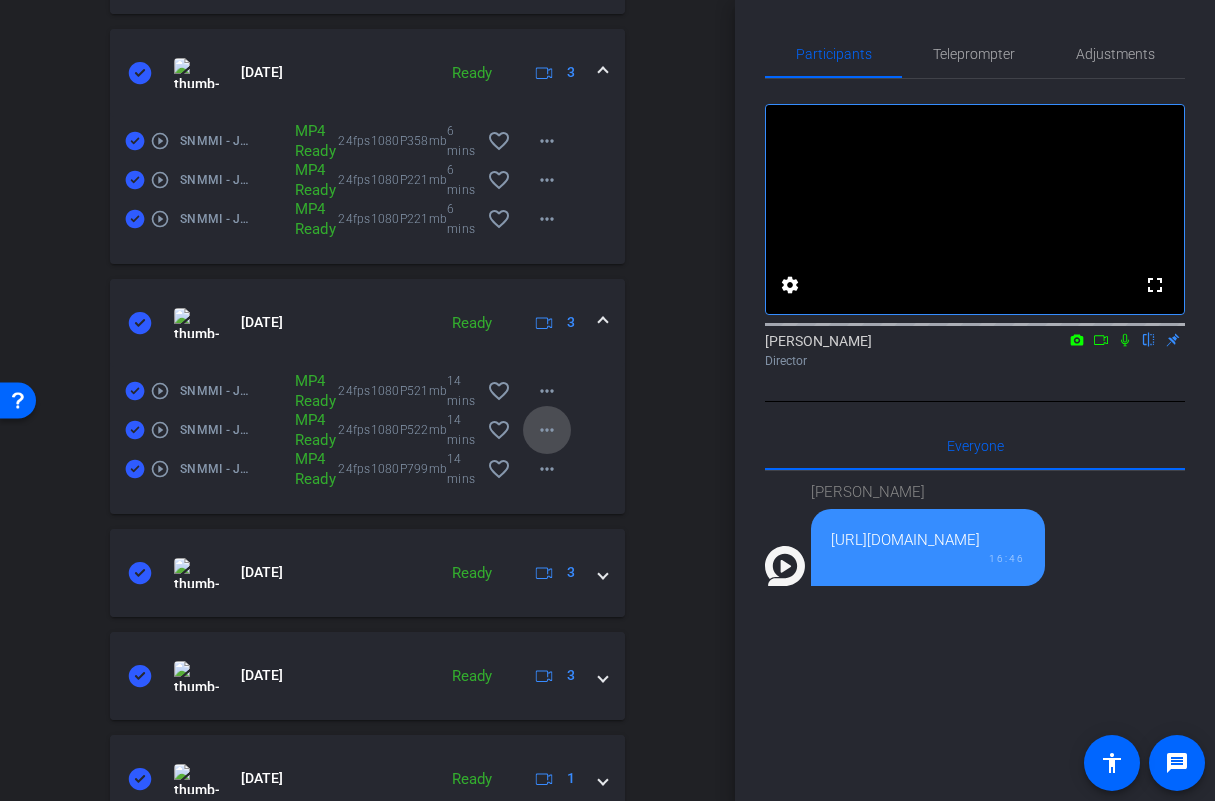 click on "more_horiz" at bounding box center (547, 430) 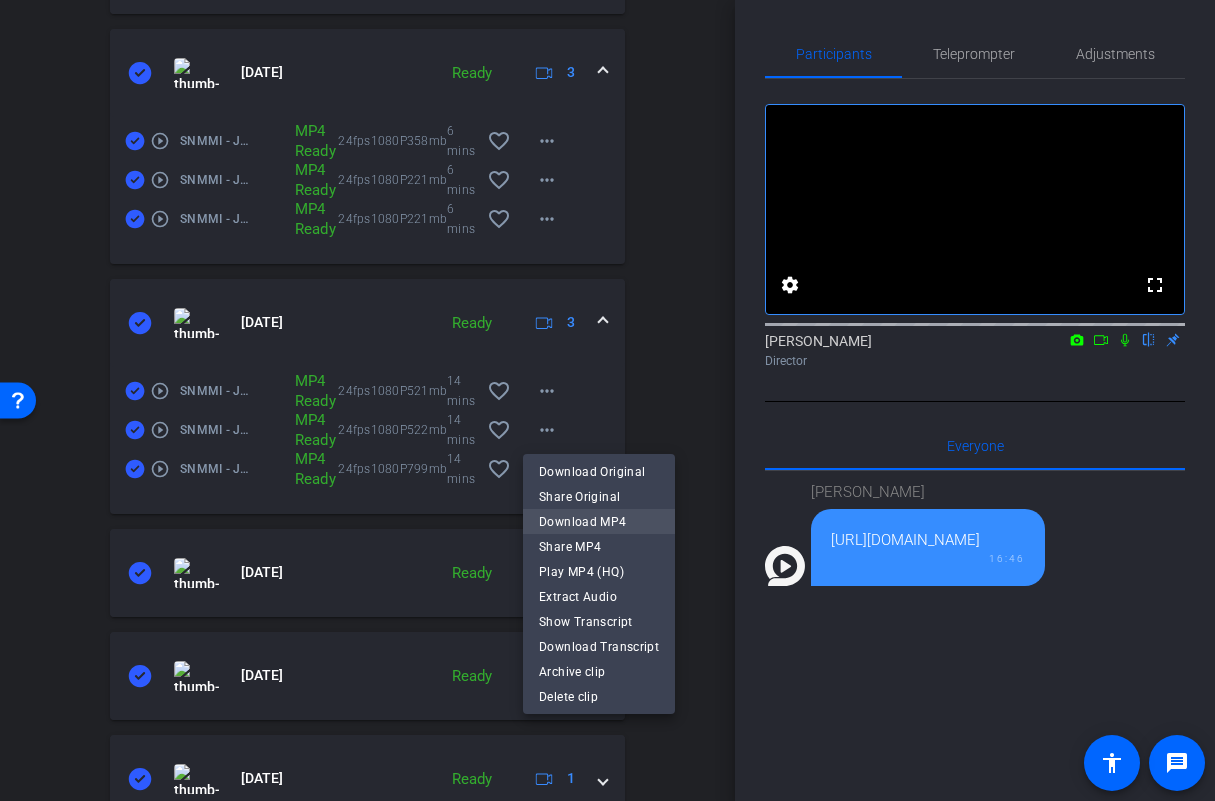 click on "Download MP4" at bounding box center (599, 522) 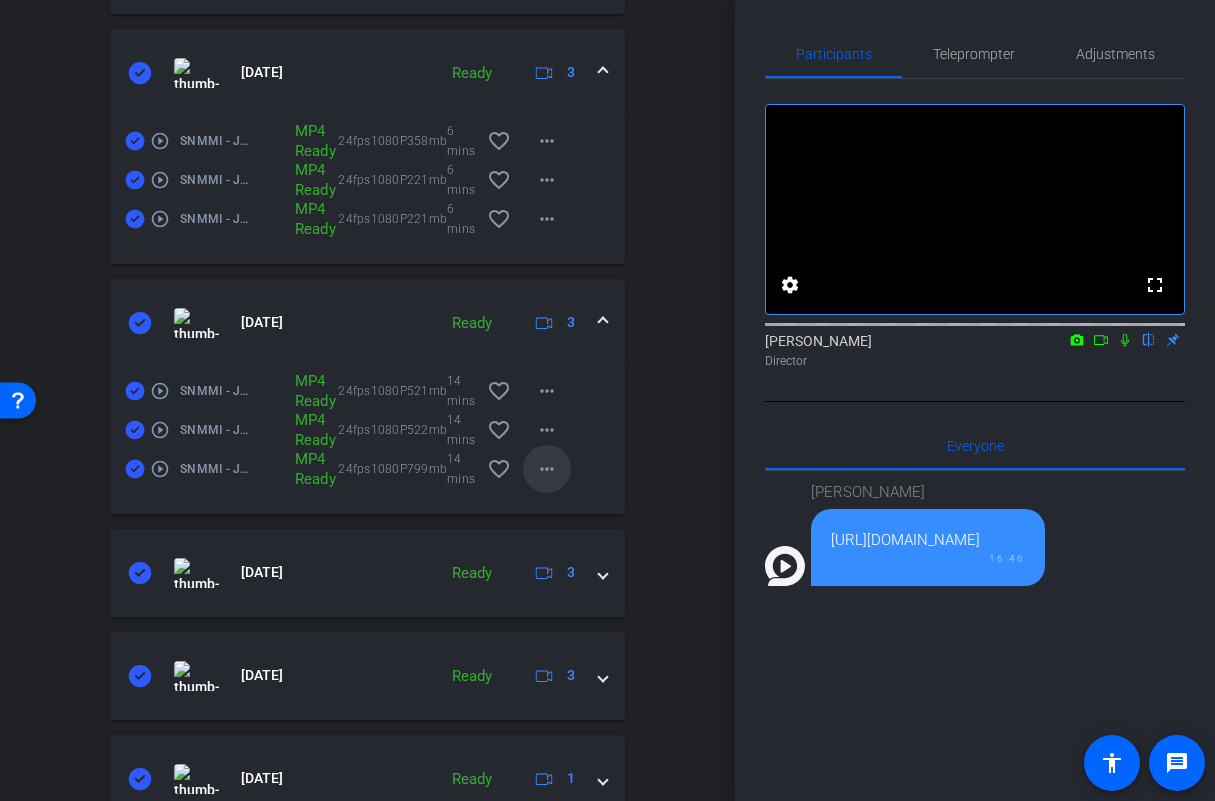 click on "more_horiz" at bounding box center [547, 469] 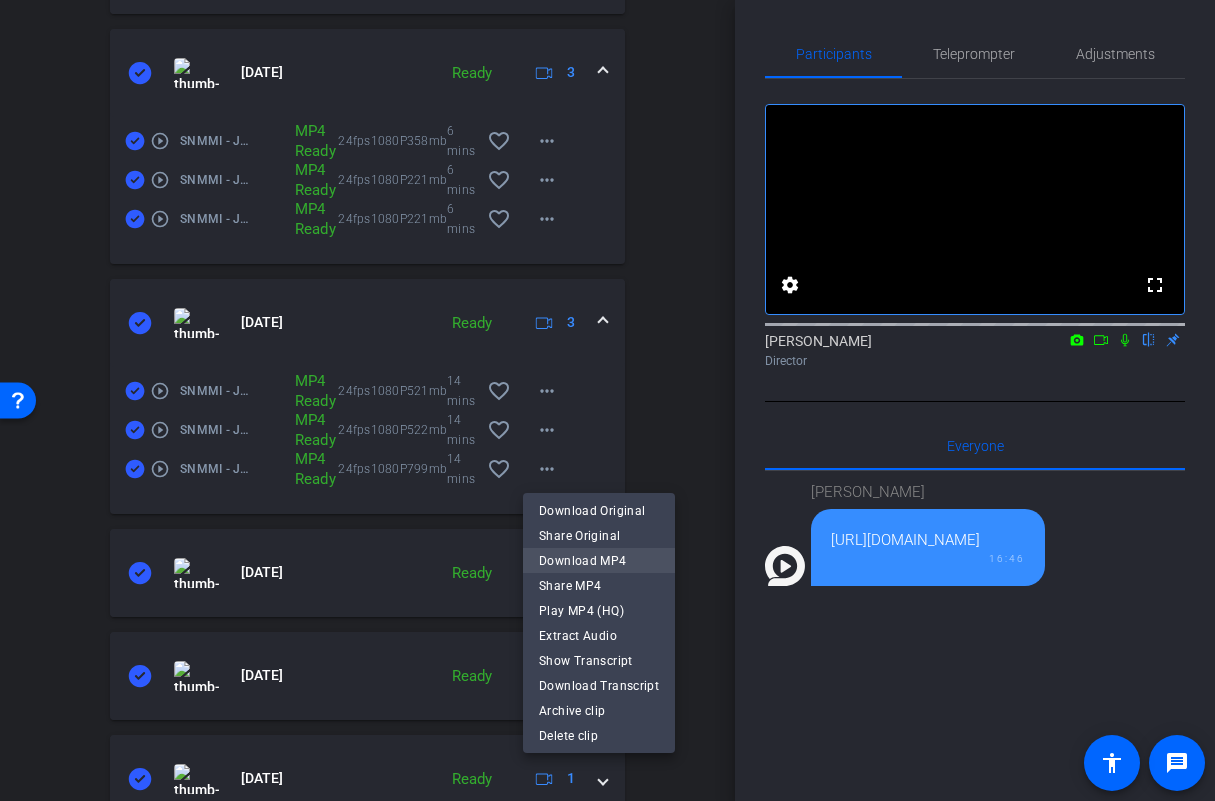 click on "Download MP4" at bounding box center (599, 561) 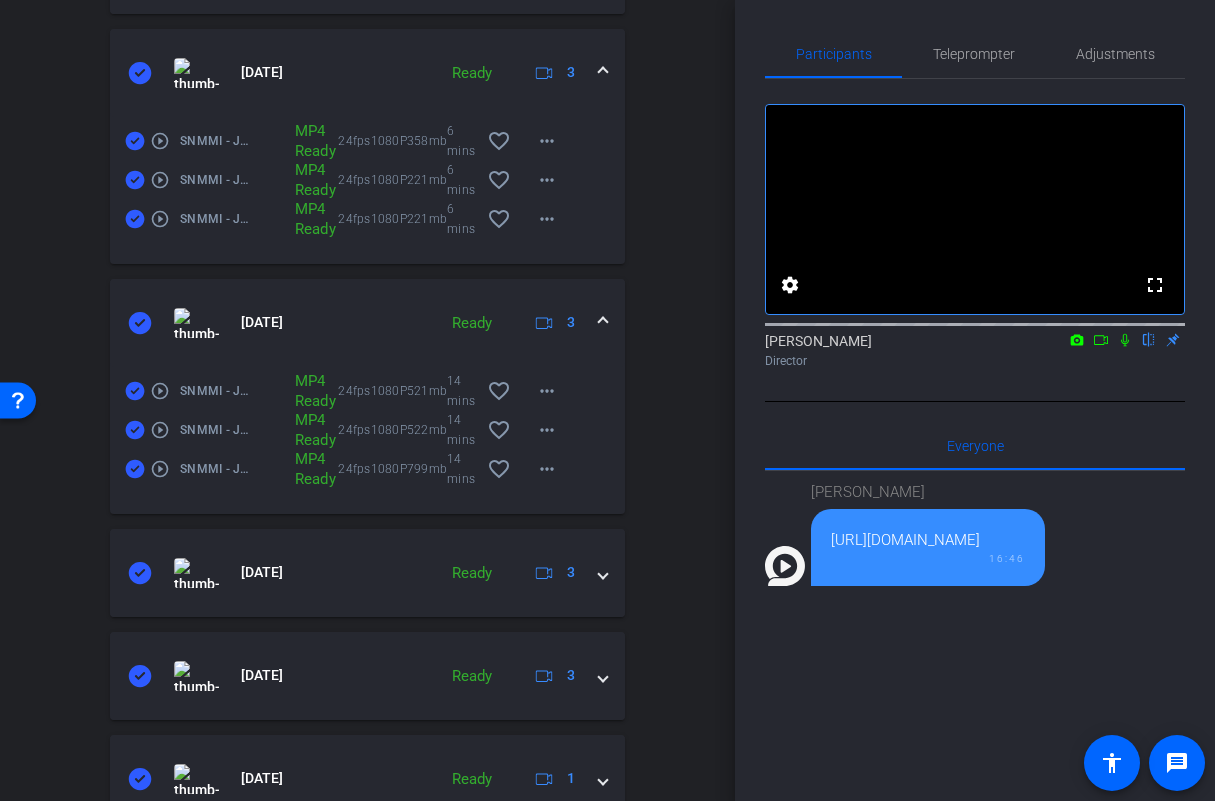 click at bounding box center (603, 322) 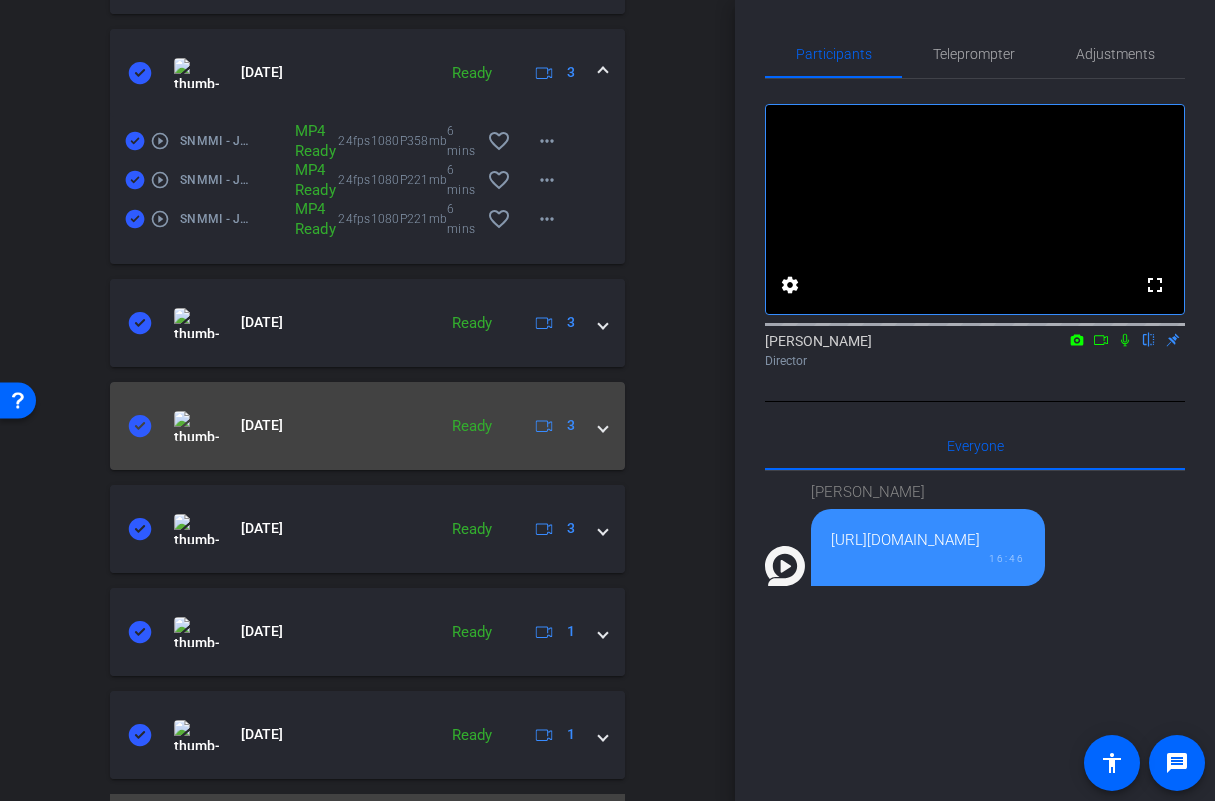 click at bounding box center (603, 425) 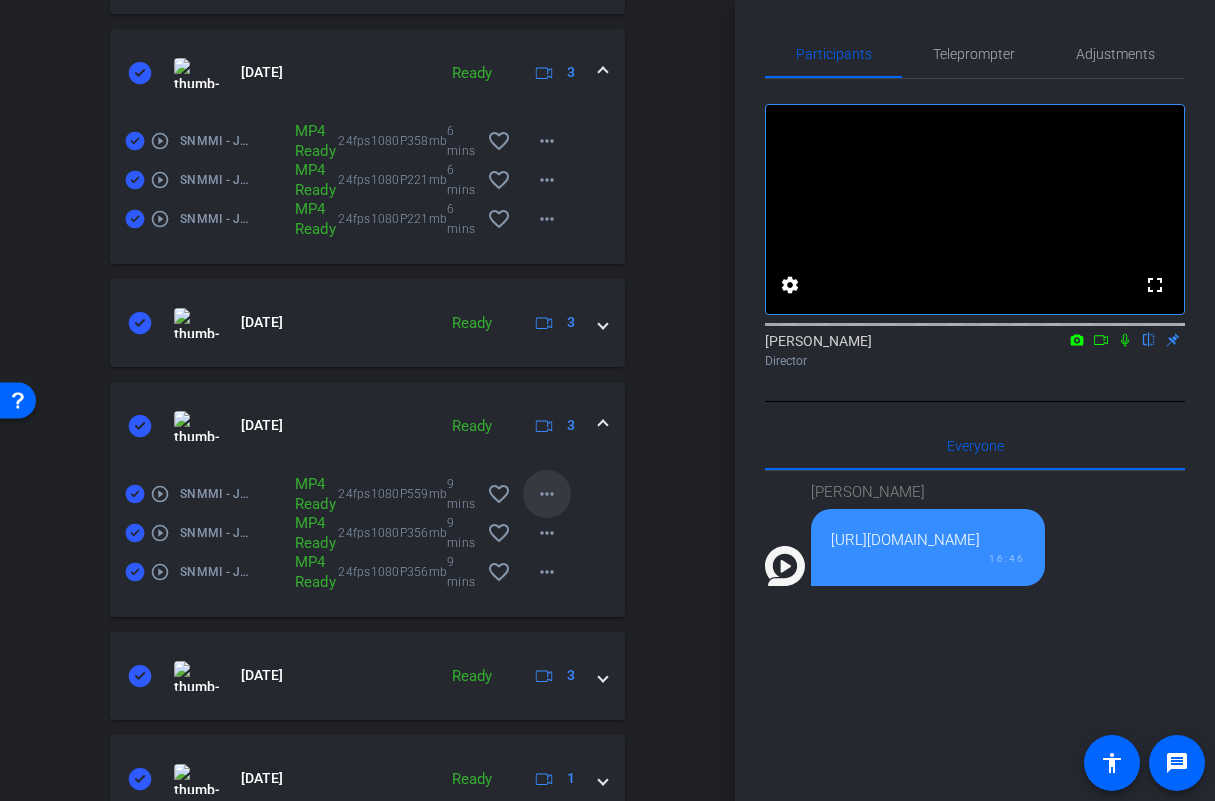 click on "more_horiz" at bounding box center (547, 494) 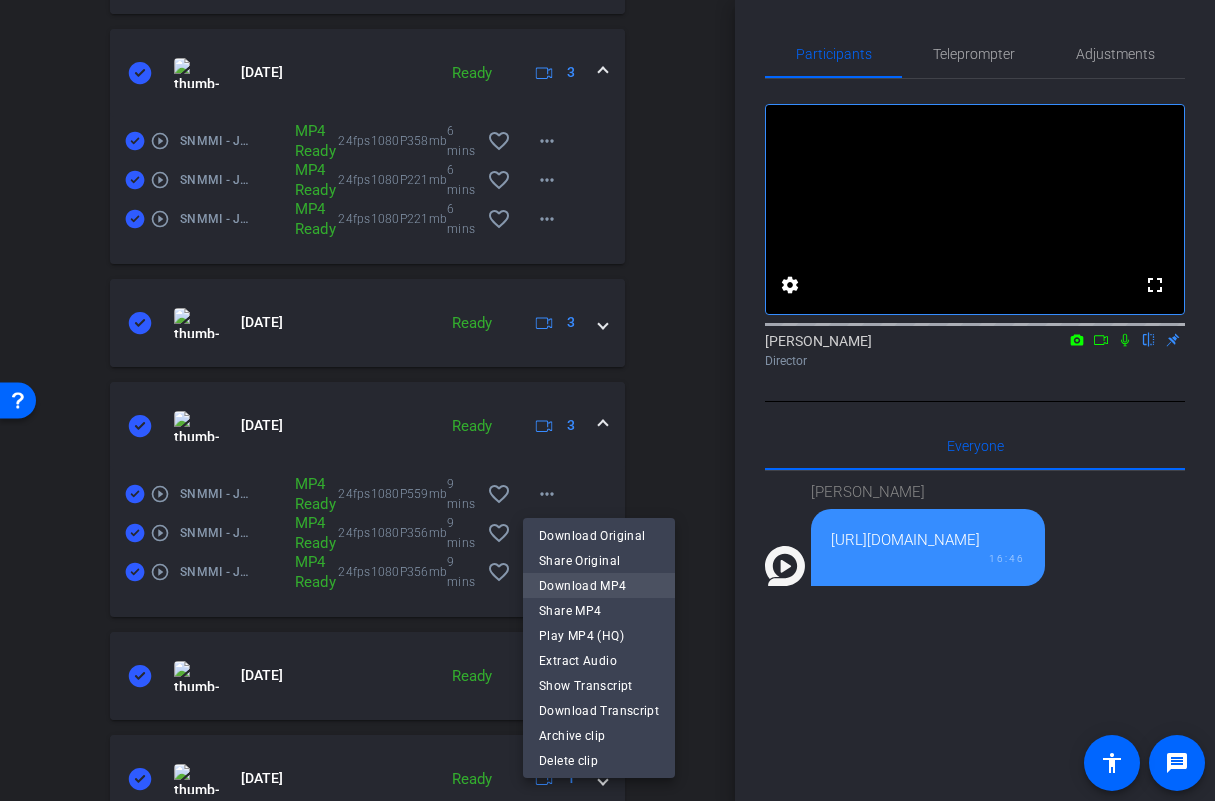 click on "Download MP4" at bounding box center (599, 586) 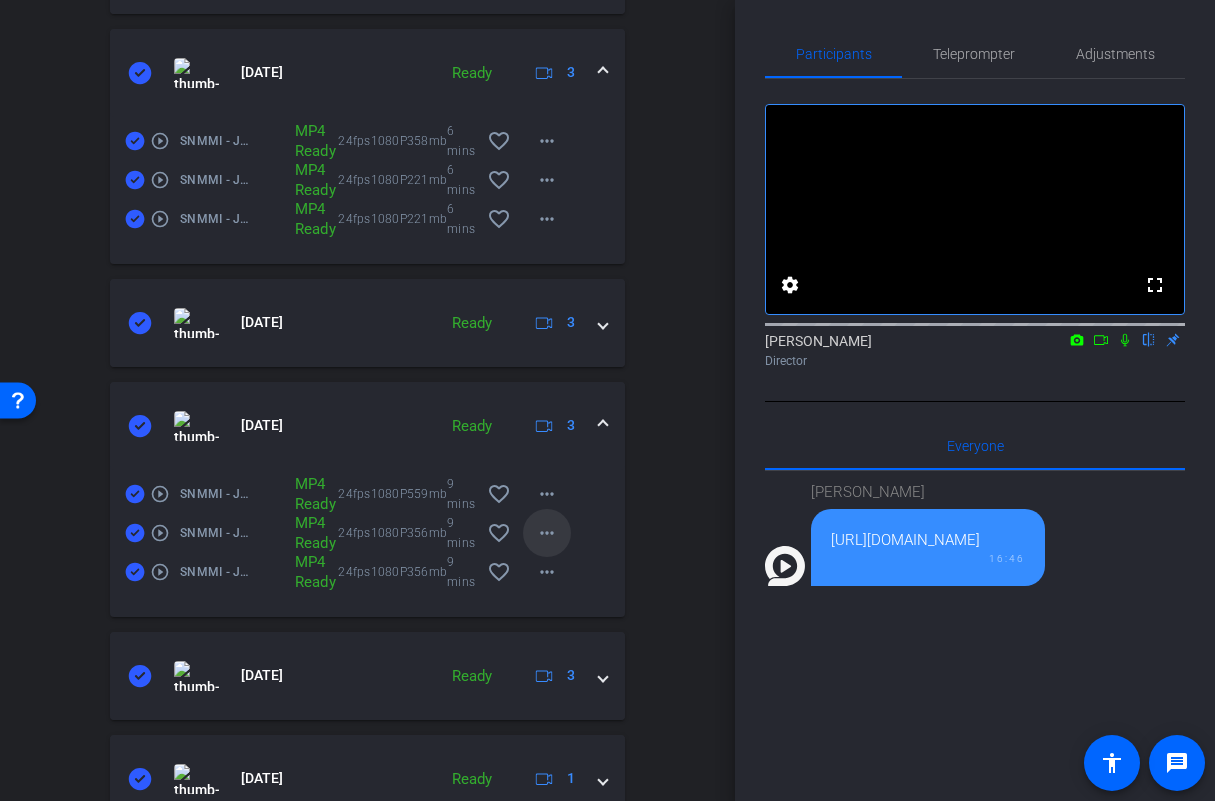 click on "more_horiz" at bounding box center (547, 533) 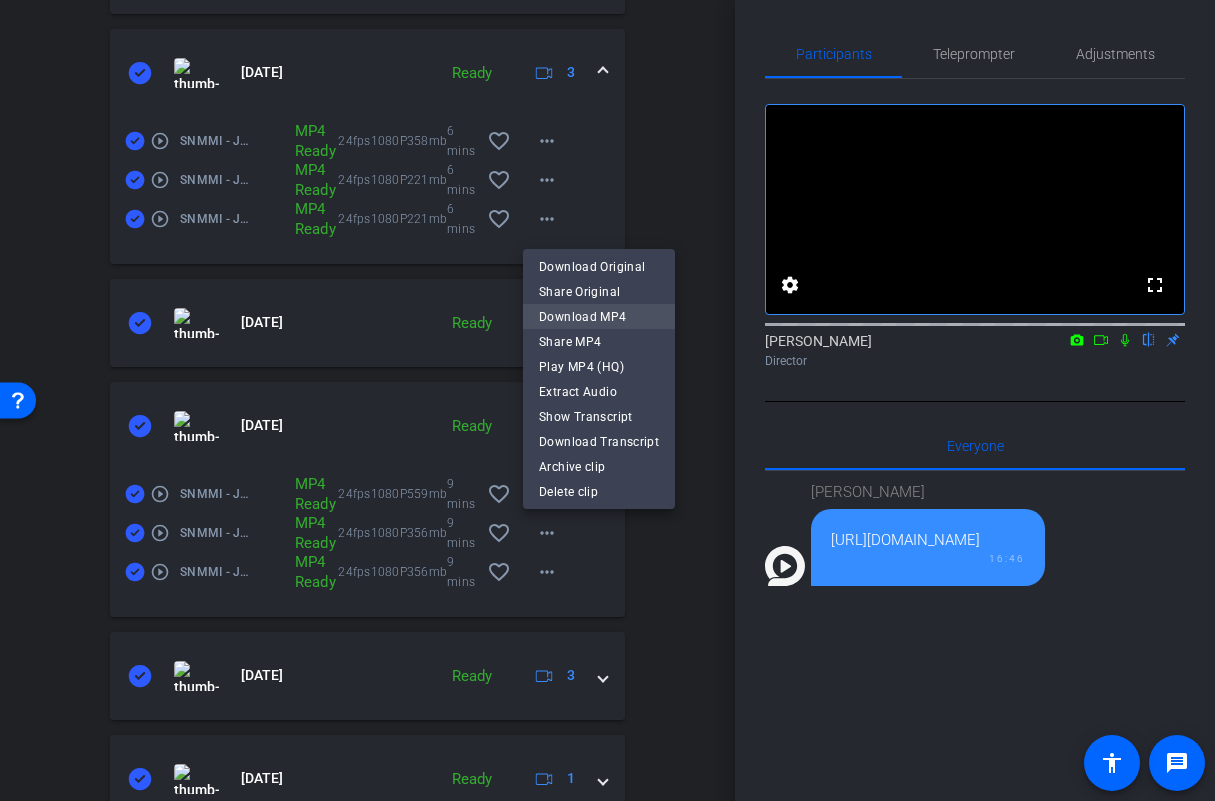 click on "Download MP4" at bounding box center (599, 317) 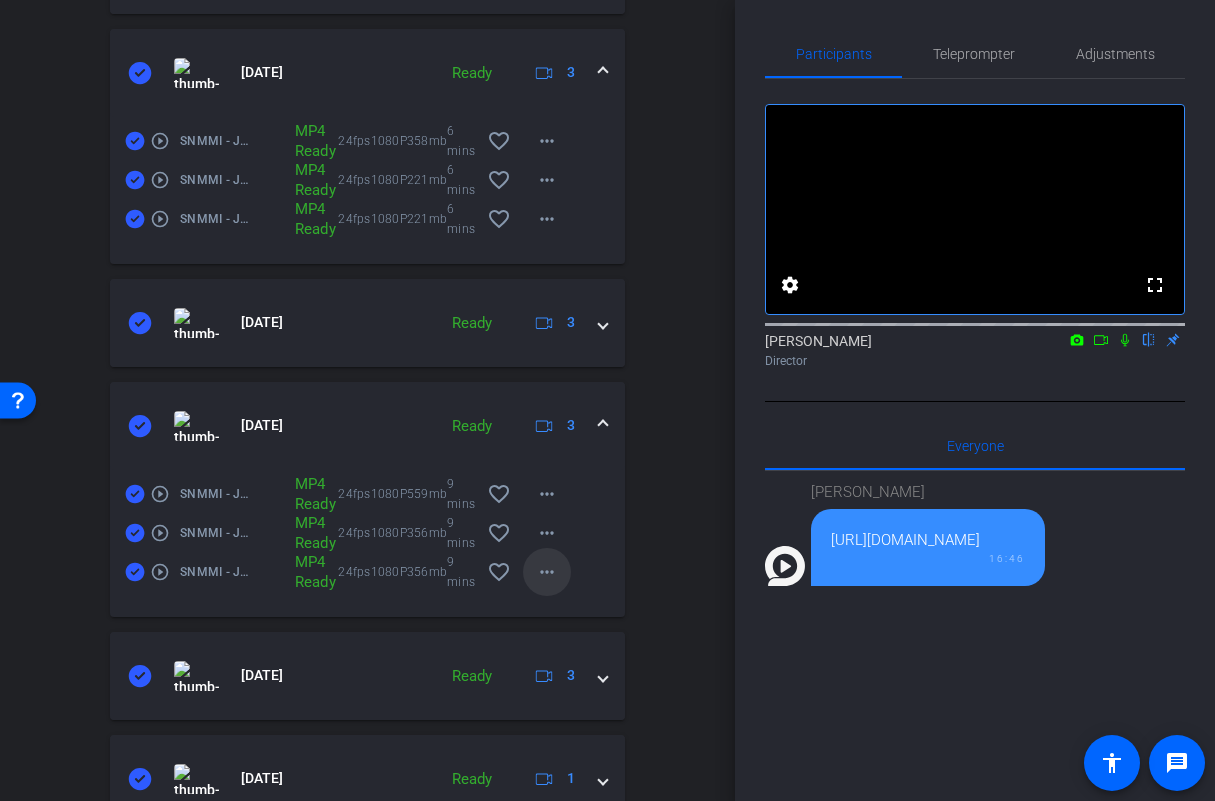 click on "more_horiz" at bounding box center [547, 572] 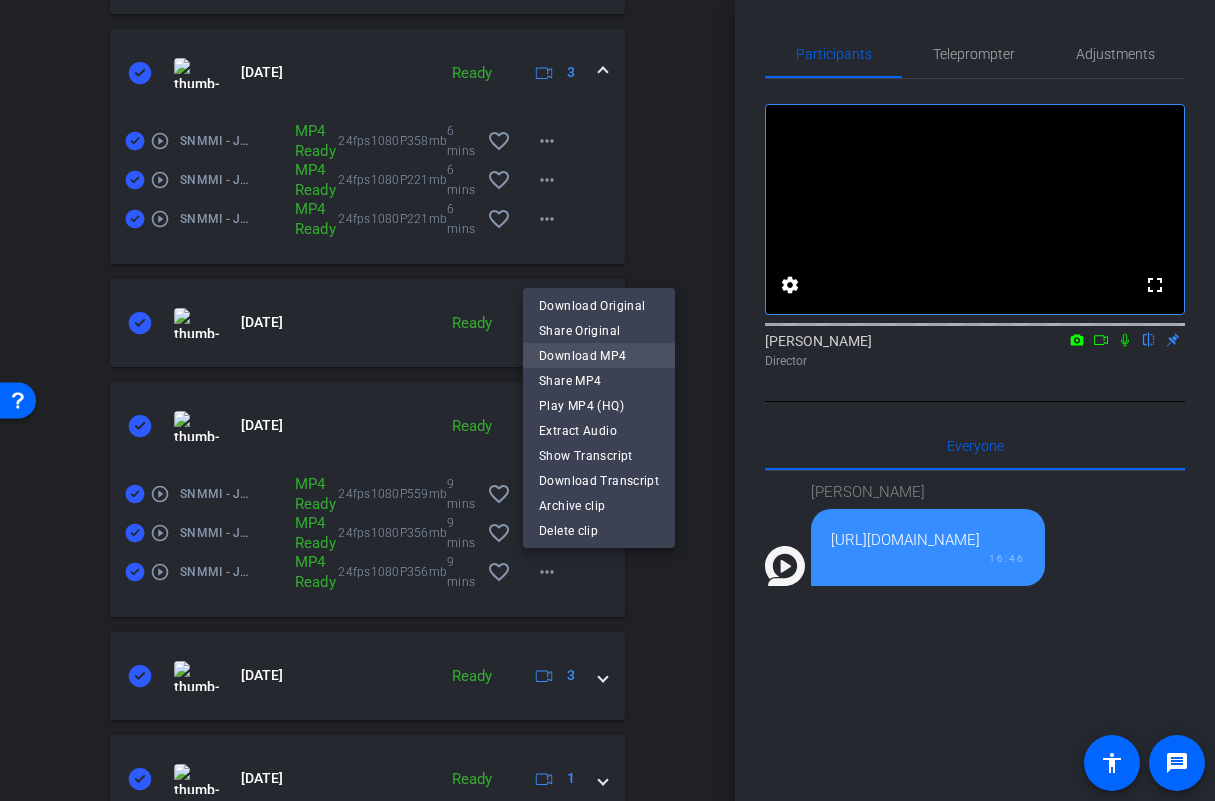 click on "Download MP4" at bounding box center [599, 356] 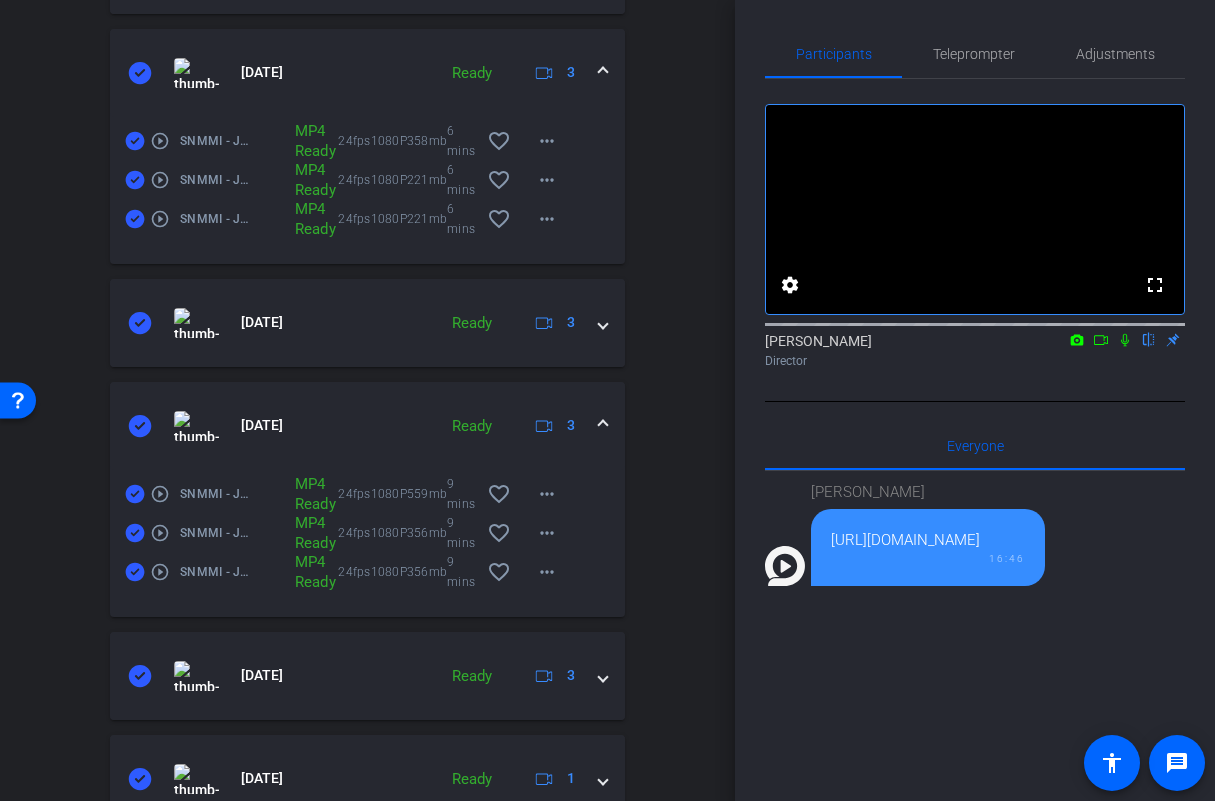 click on "[DATE]   Ready
3" at bounding box center (367, 426) 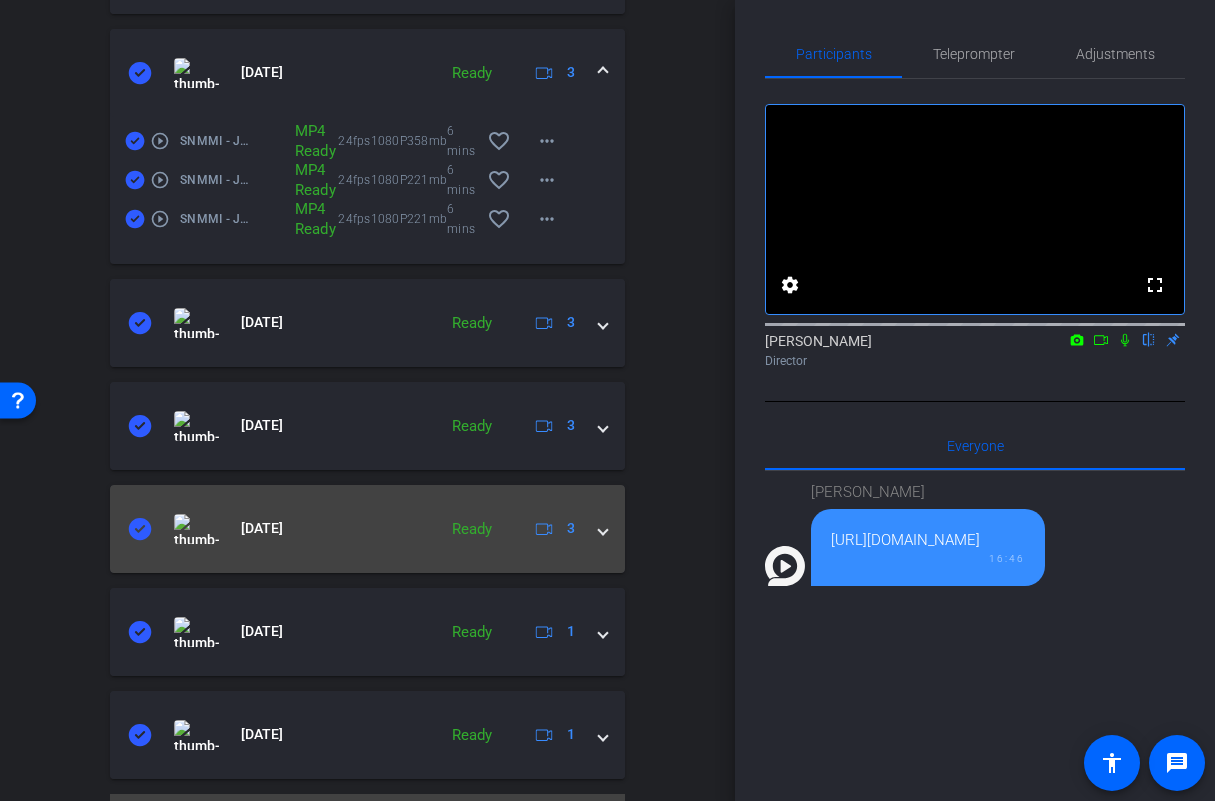 click at bounding box center (603, 528) 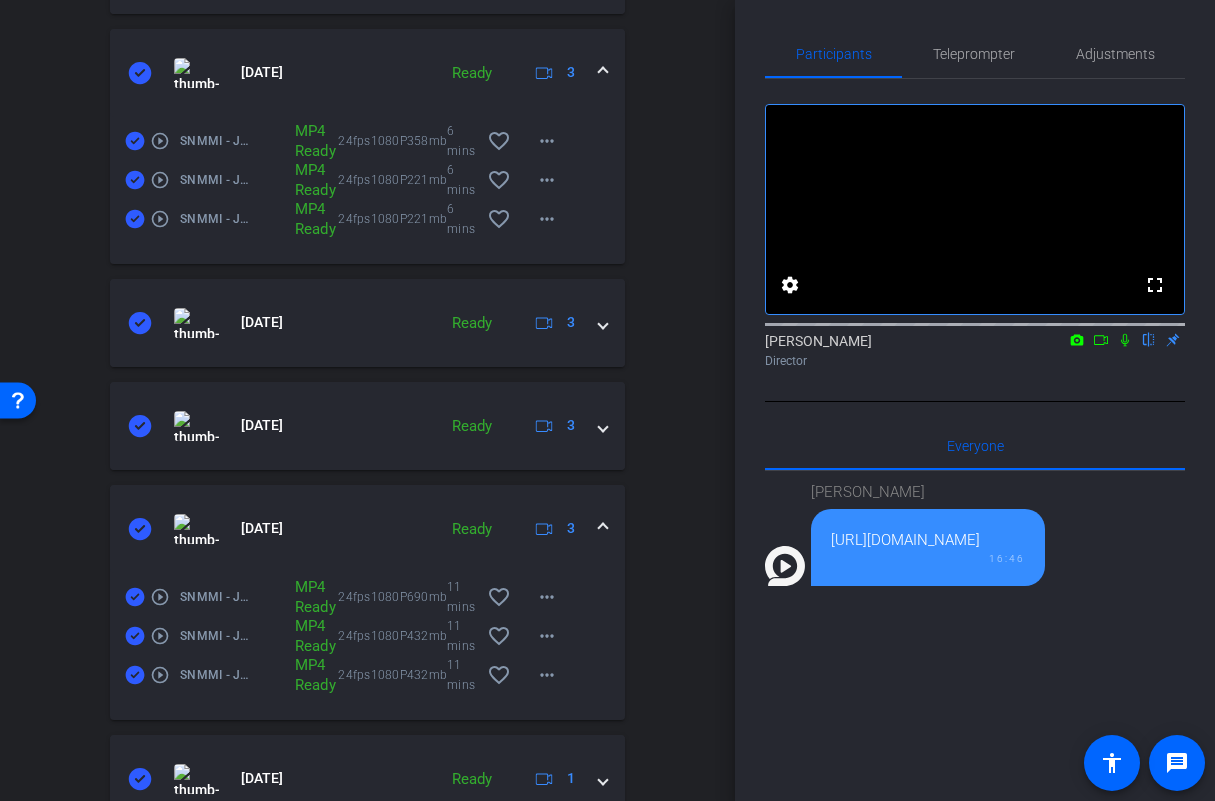 scroll, scrollTop: 1225, scrollLeft: 0, axis: vertical 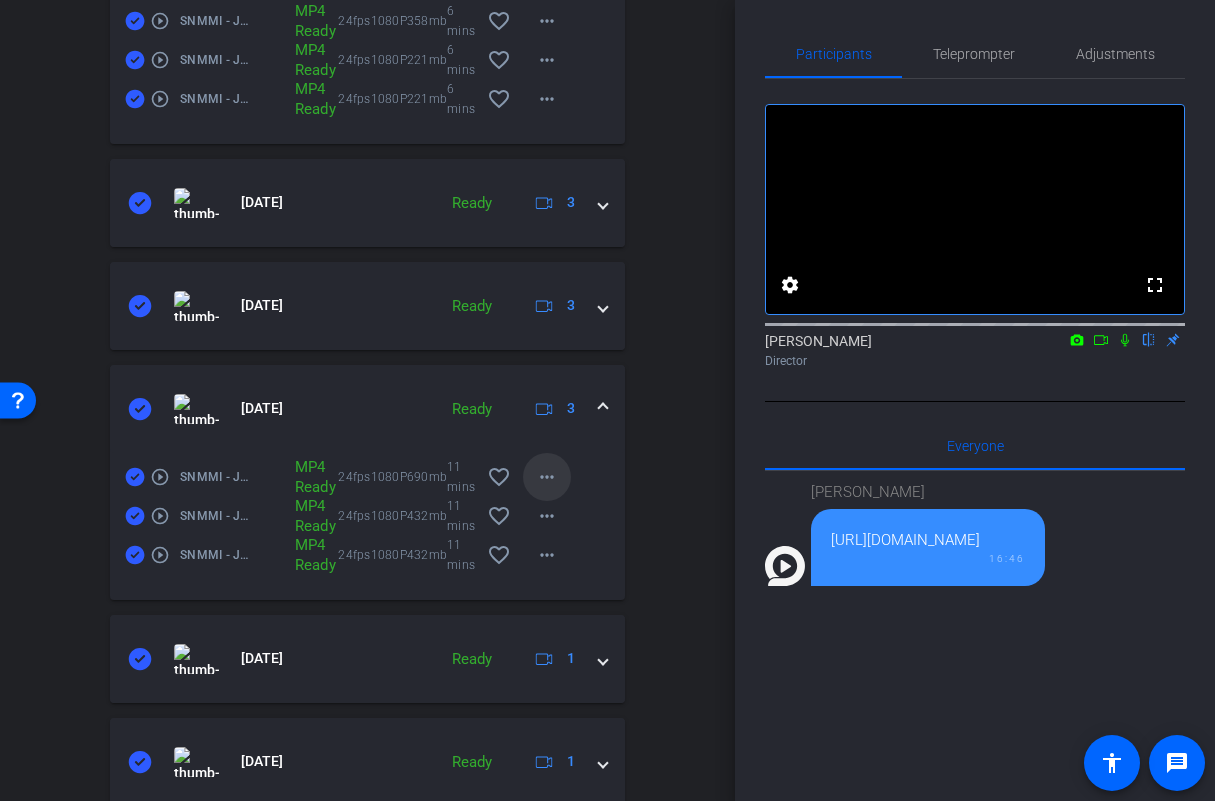 click on "more_horiz" at bounding box center (547, 477) 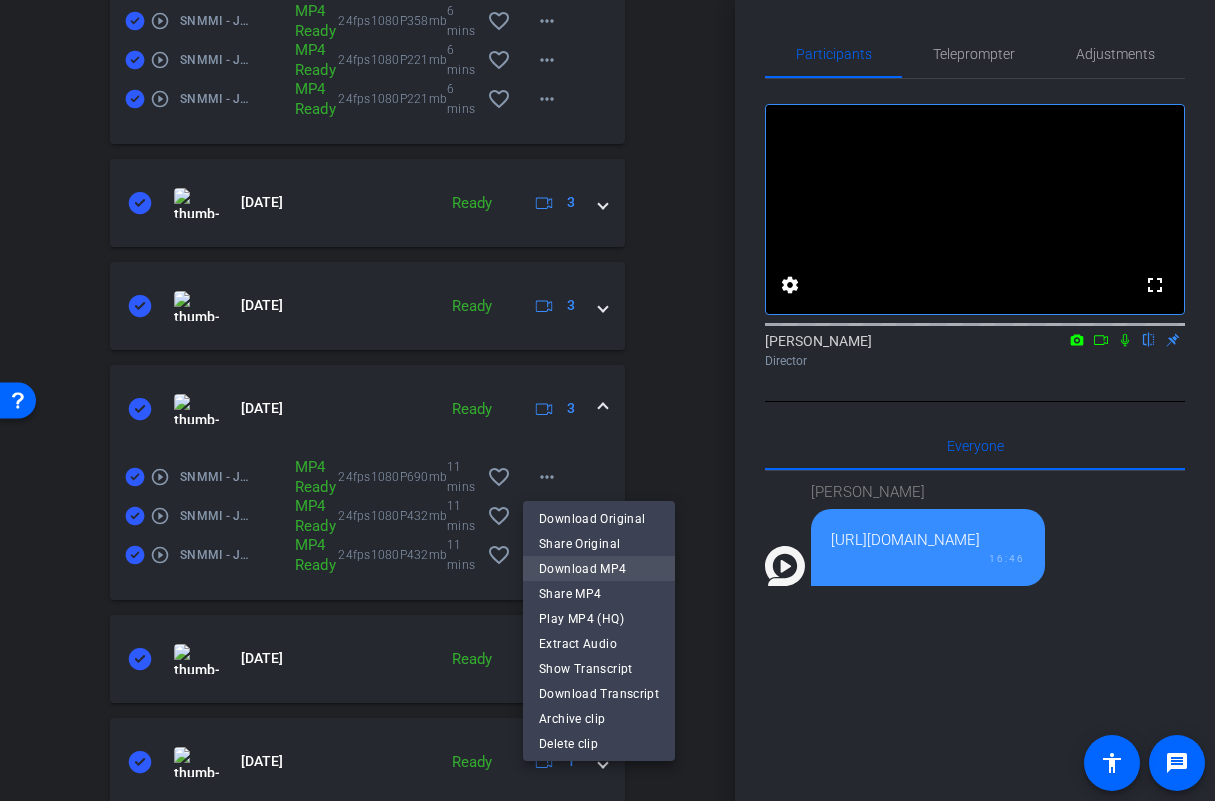 click on "Download MP4" at bounding box center (599, 569) 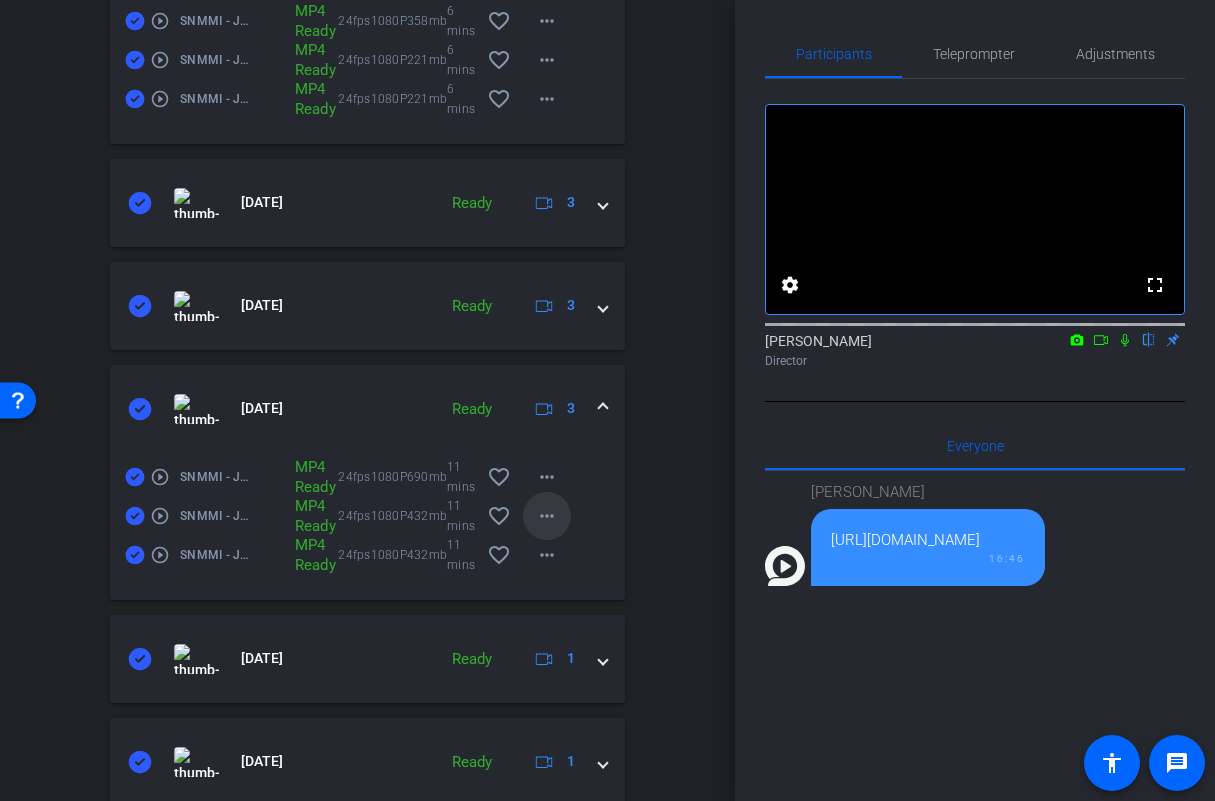 click on "more_horiz" at bounding box center [547, 516] 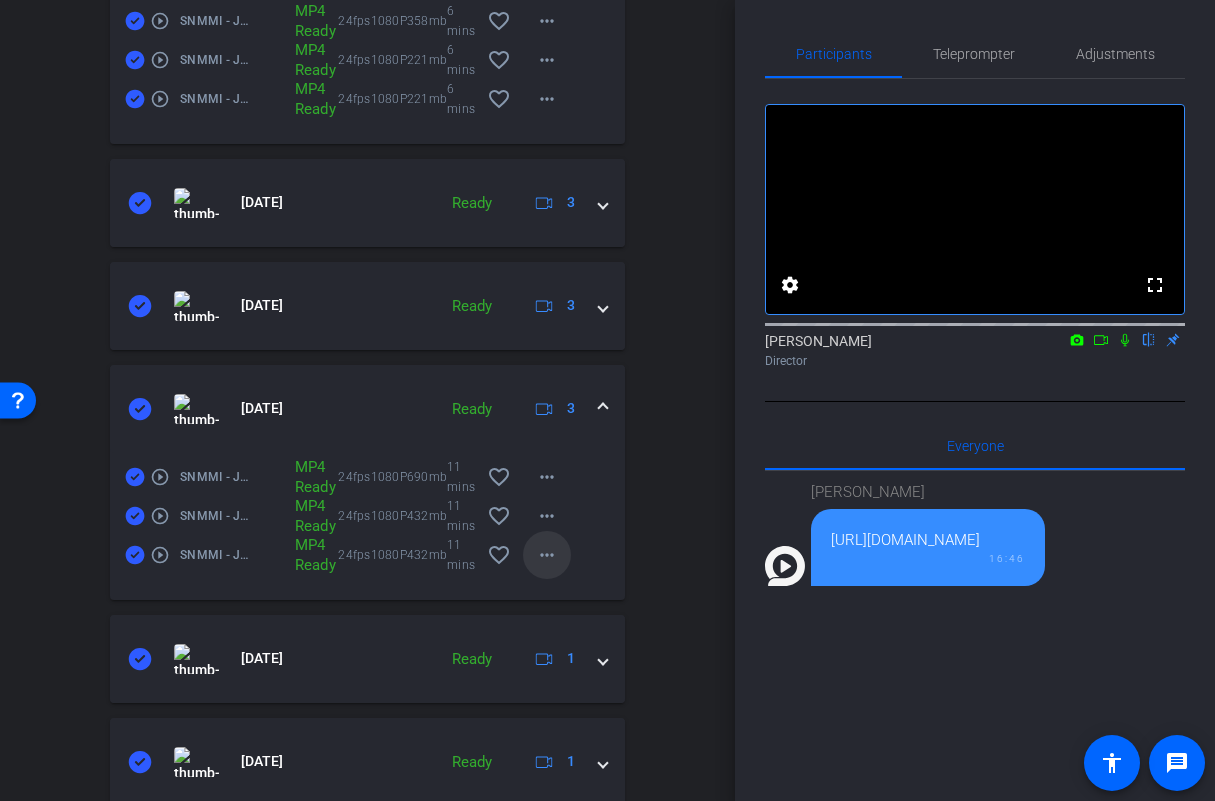 click on "more_horiz" at bounding box center (547, 555) 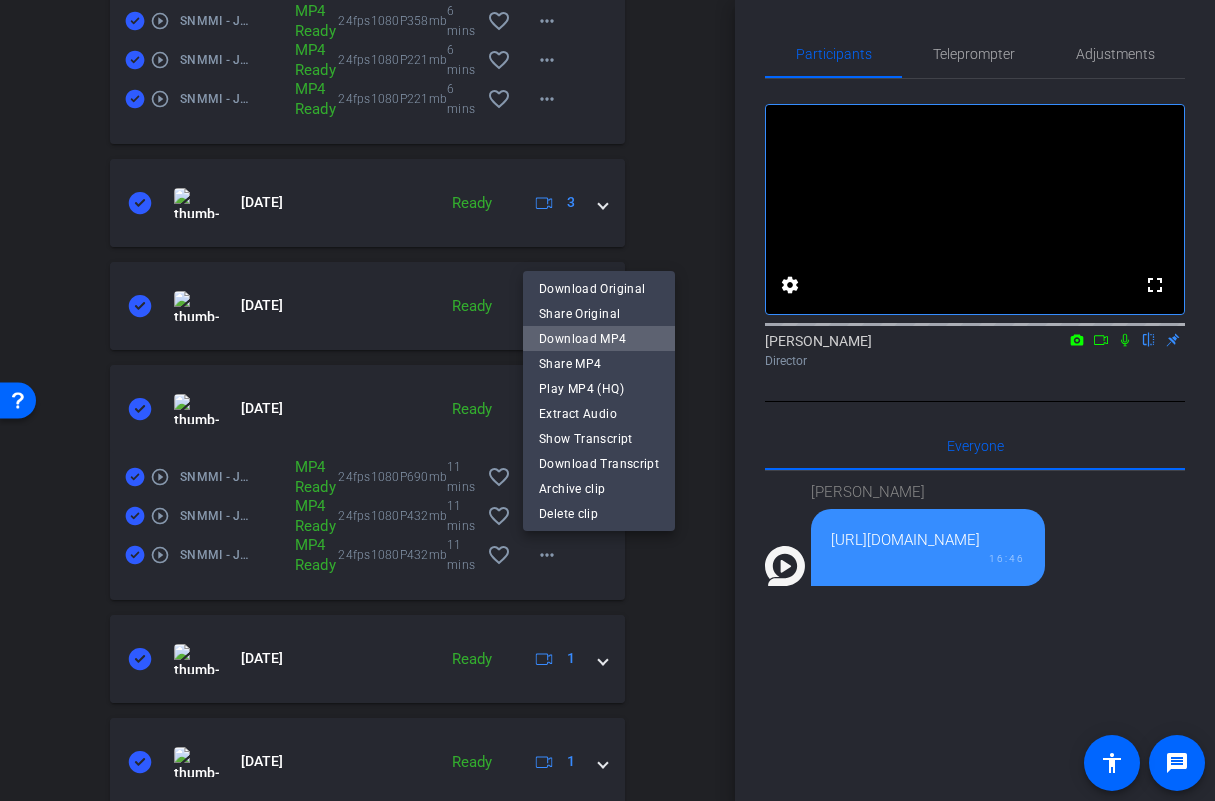 click on "Download MP4" at bounding box center [599, 339] 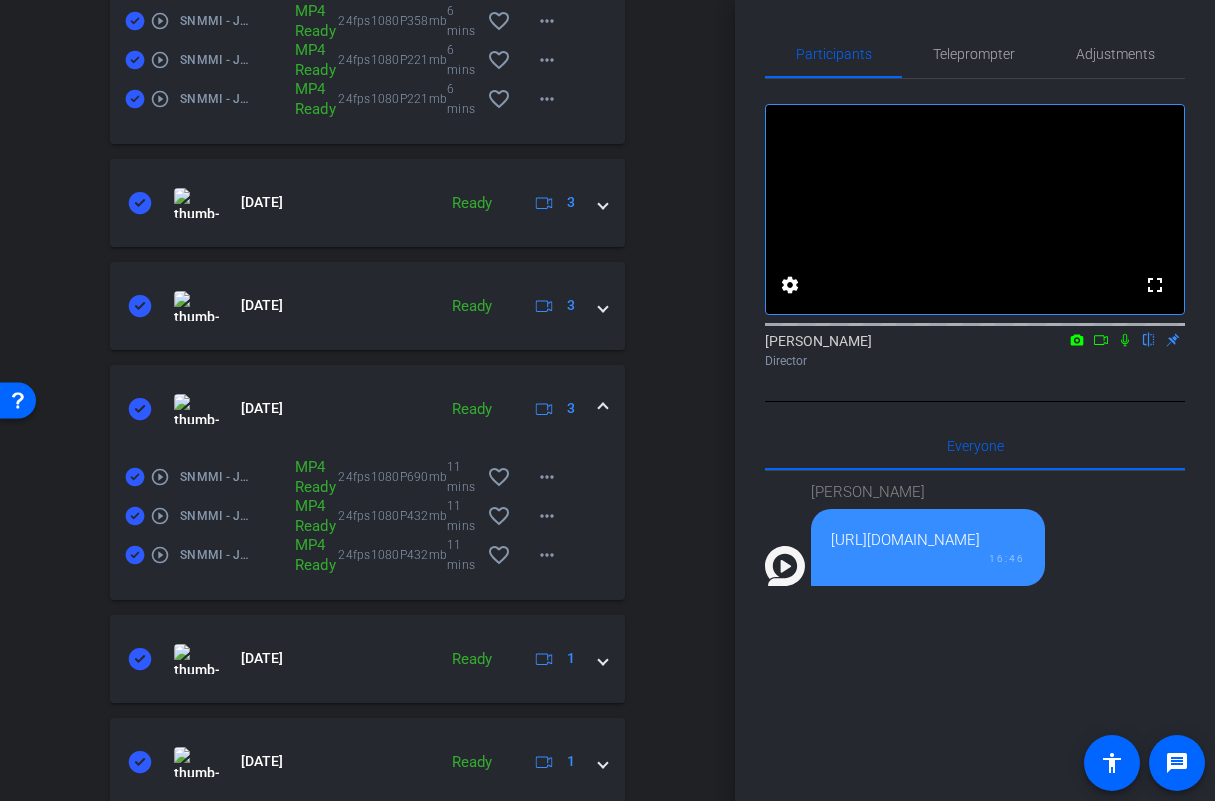 click at bounding box center [603, 408] 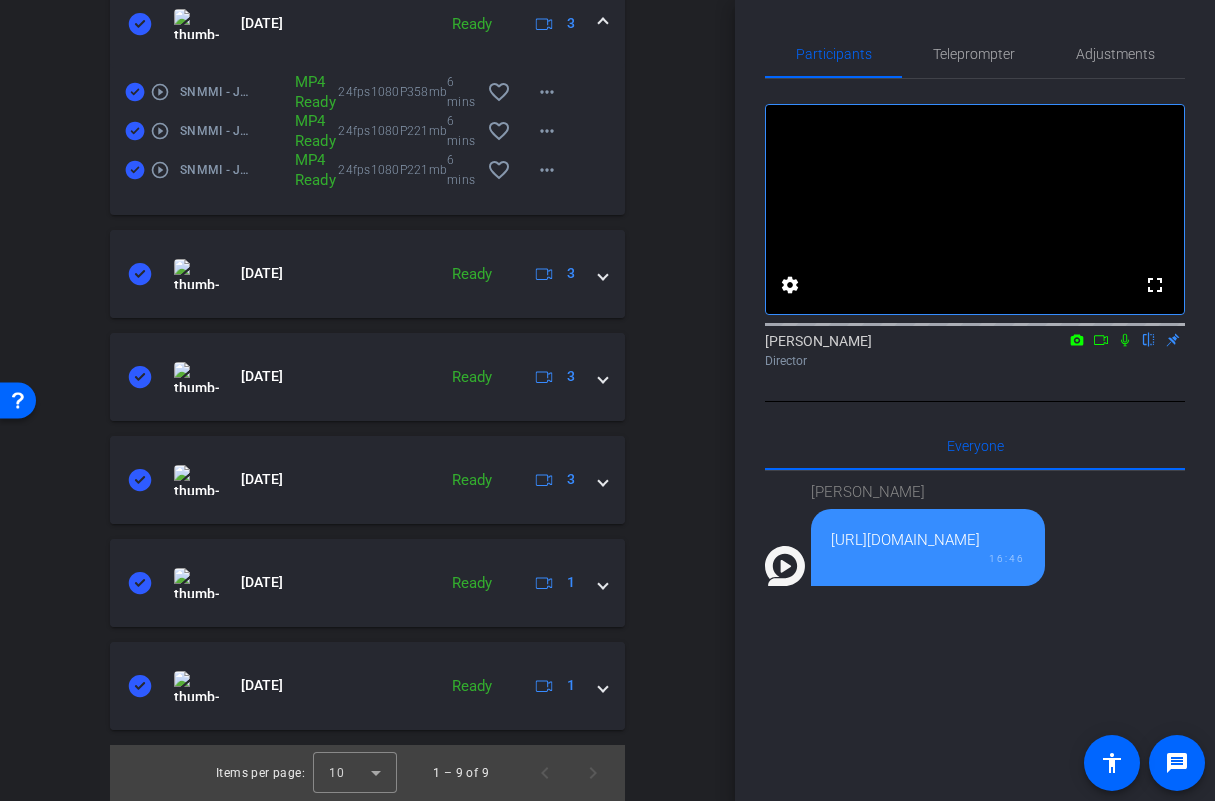 scroll, scrollTop: 1154, scrollLeft: 0, axis: vertical 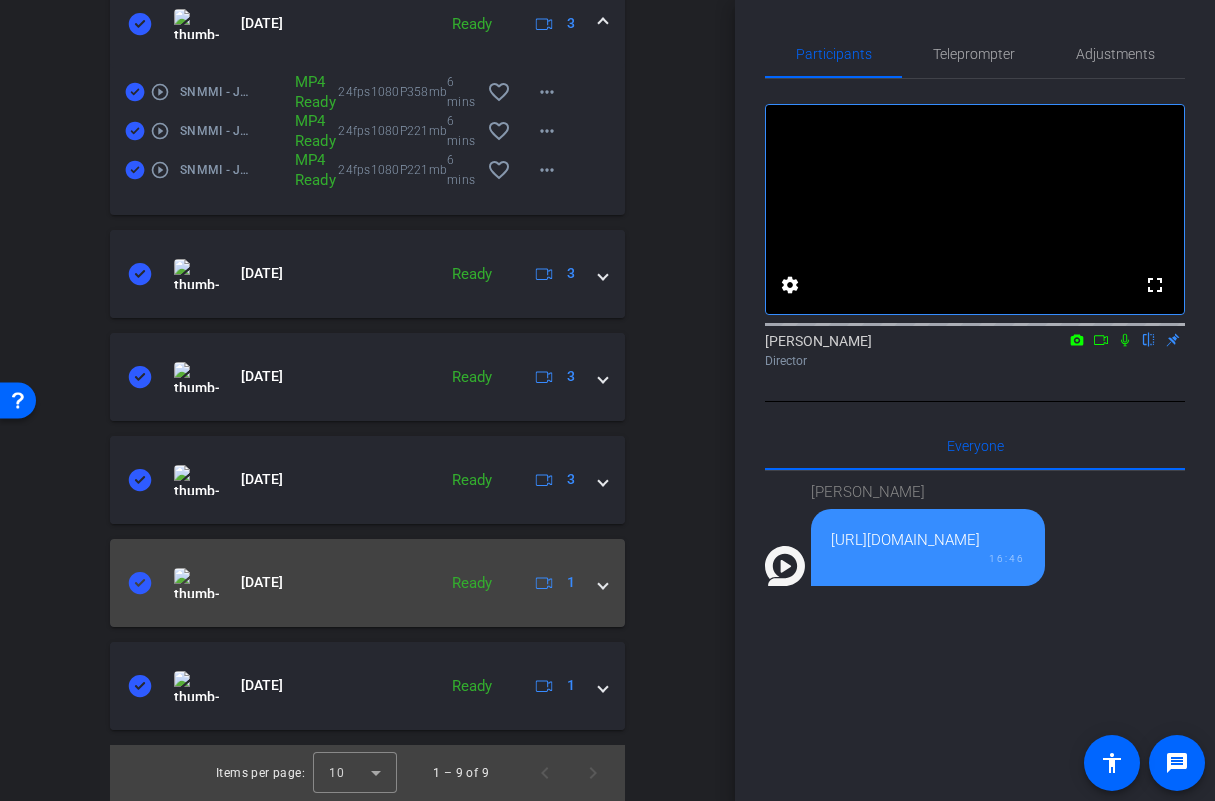 click on "[DATE]   Ready
1" at bounding box center [367, 583] 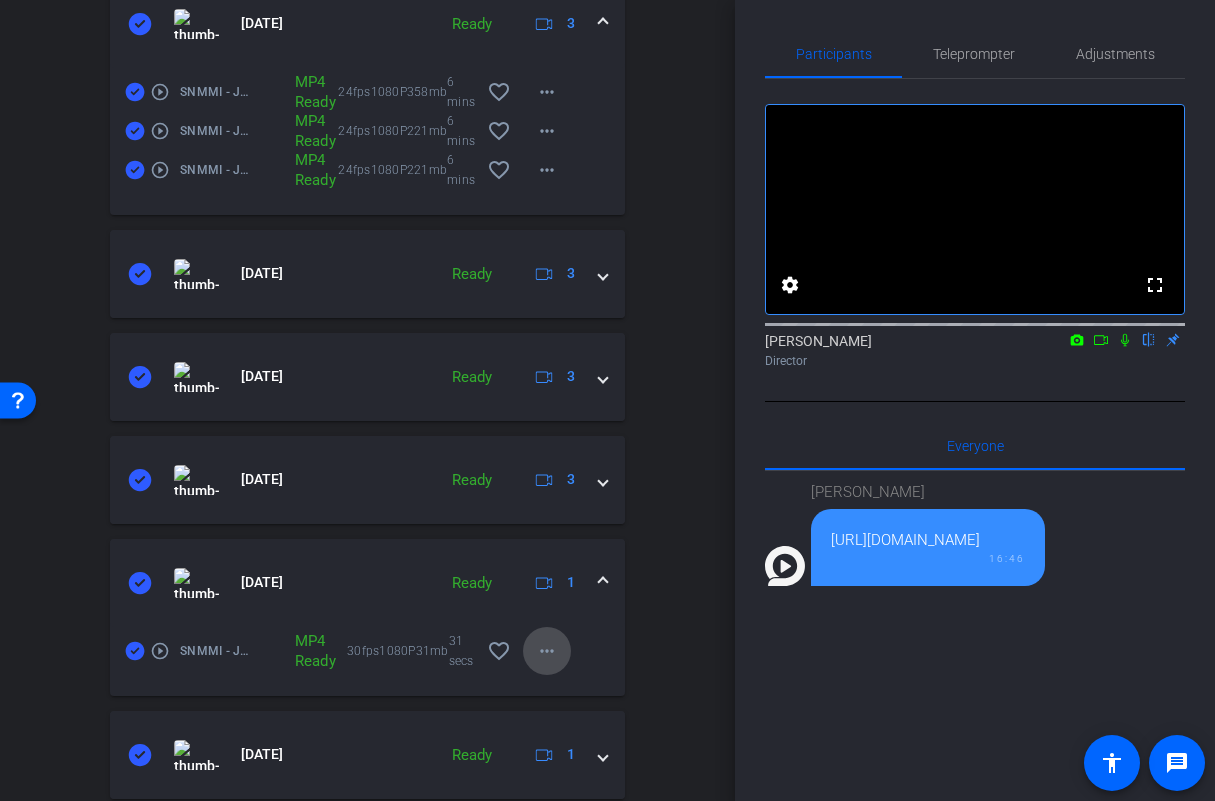 click on "more_horiz" at bounding box center (547, 651) 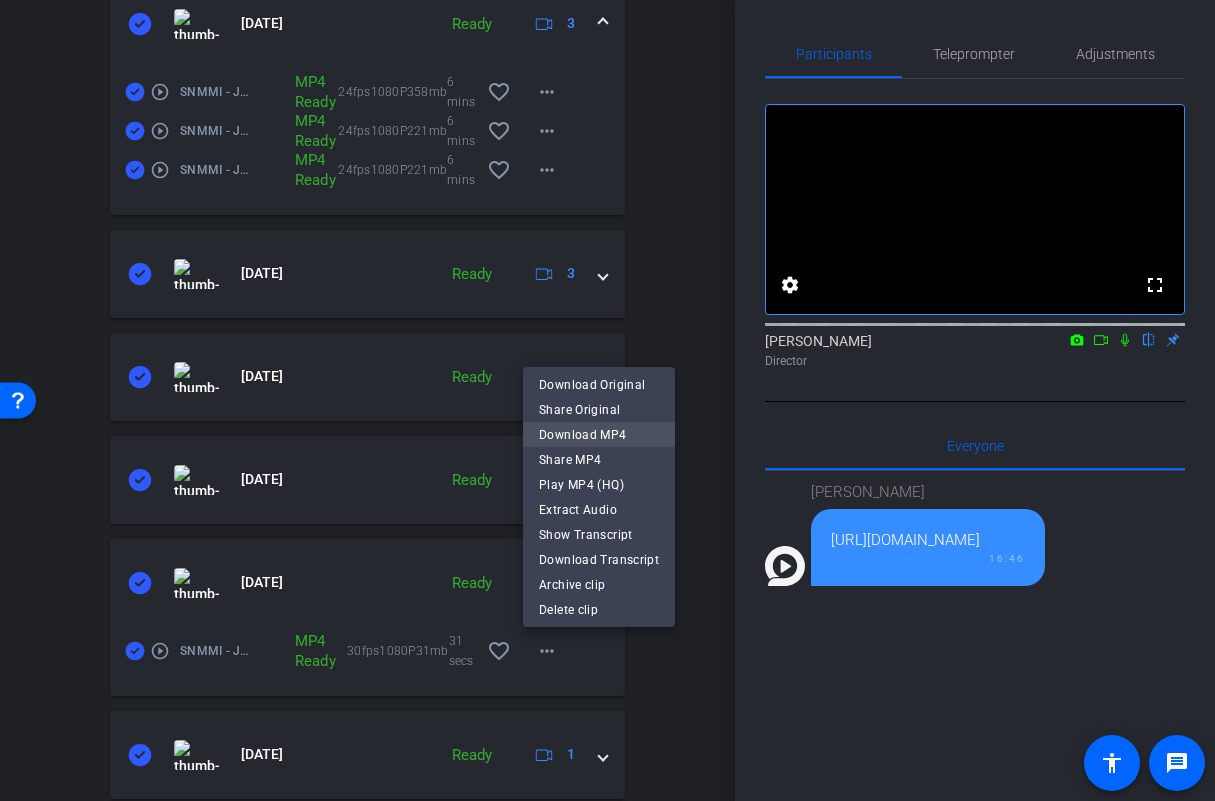 click on "Download MP4" at bounding box center (599, 435) 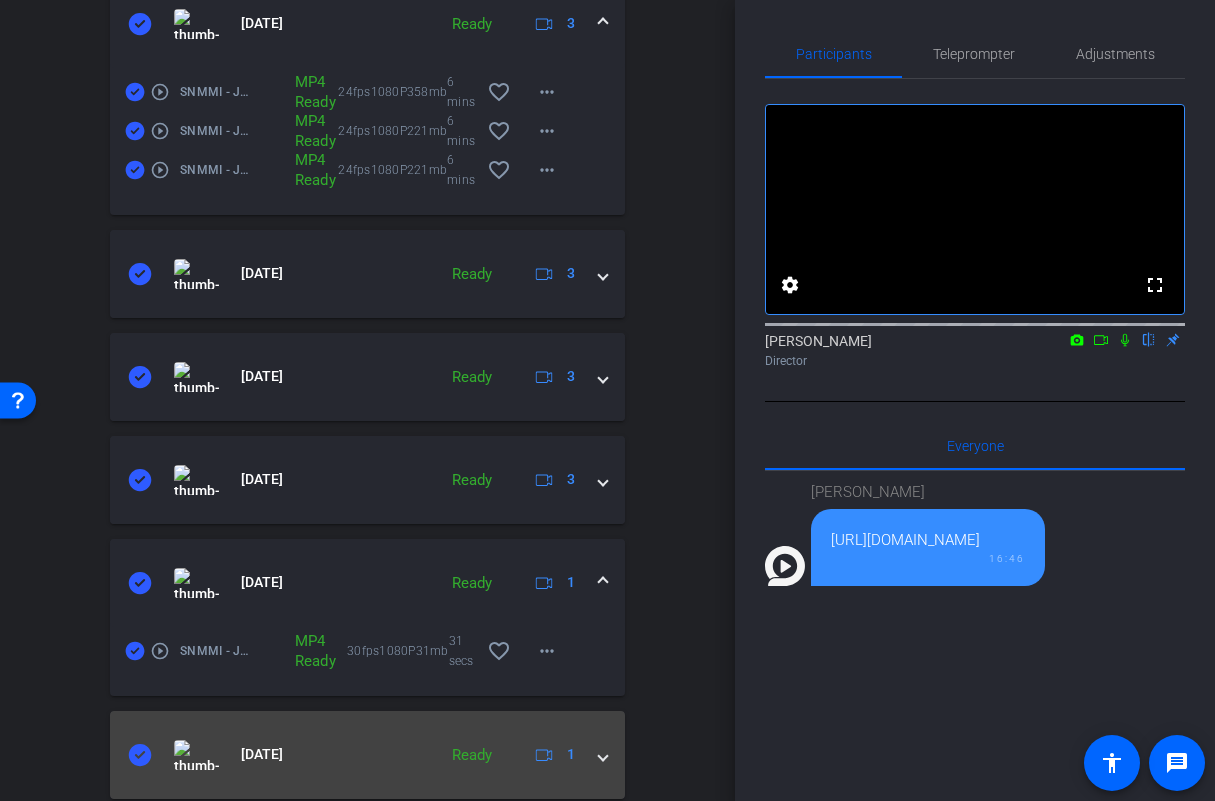 click at bounding box center (603, 754) 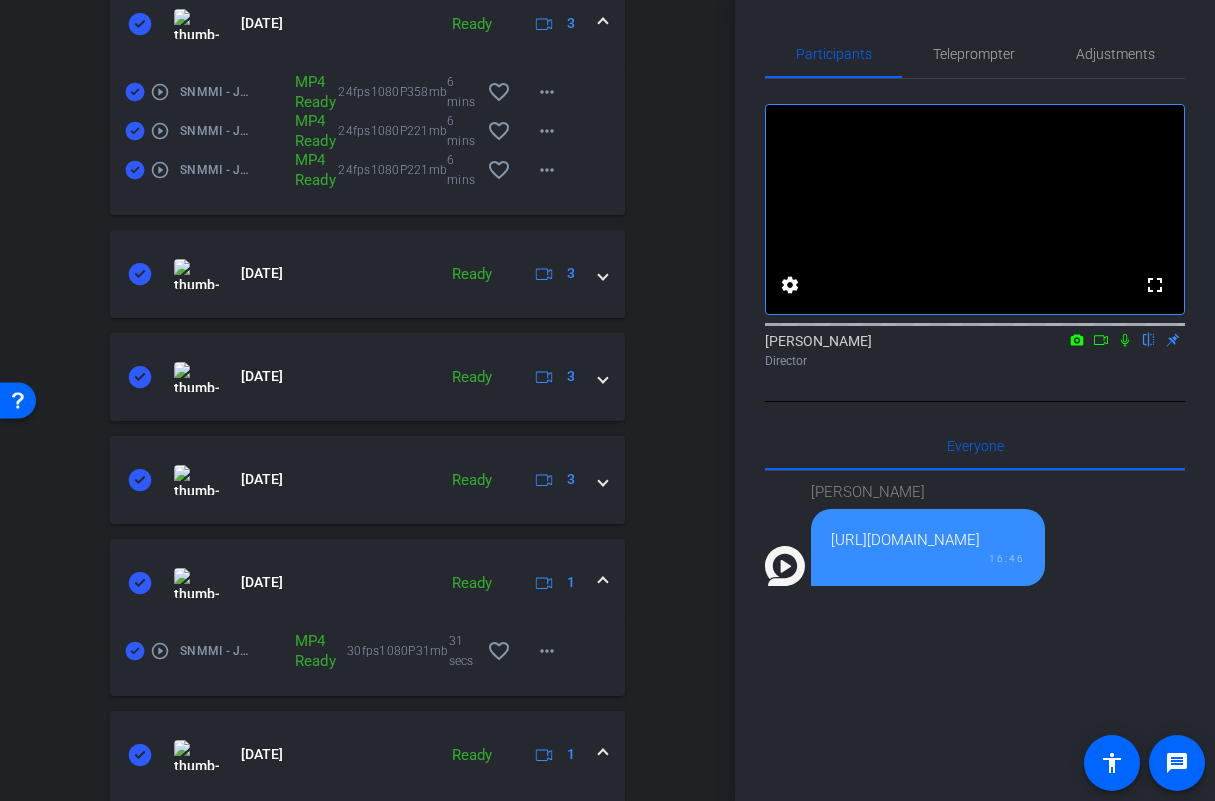 scroll, scrollTop: 1292, scrollLeft: 0, axis: vertical 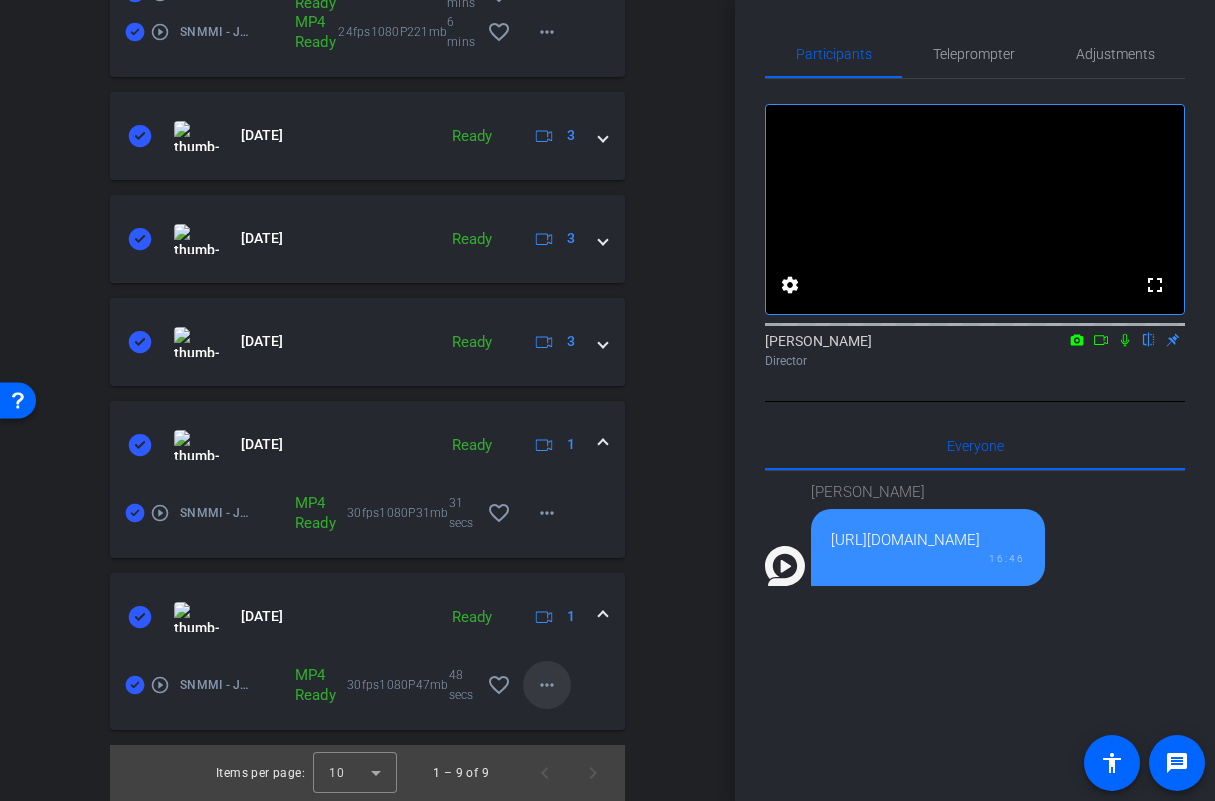 click on "more_horiz" at bounding box center (547, 685) 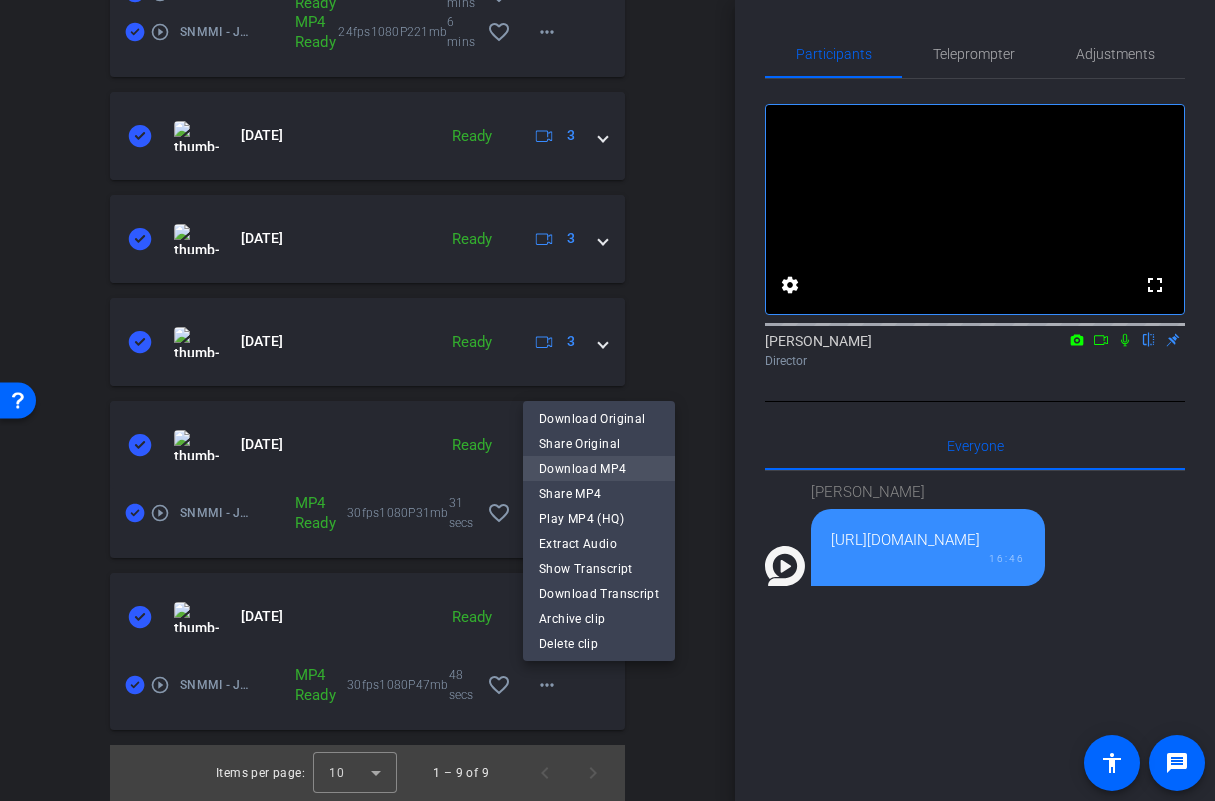 click on "Download MP4" at bounding box center [599, 469] 